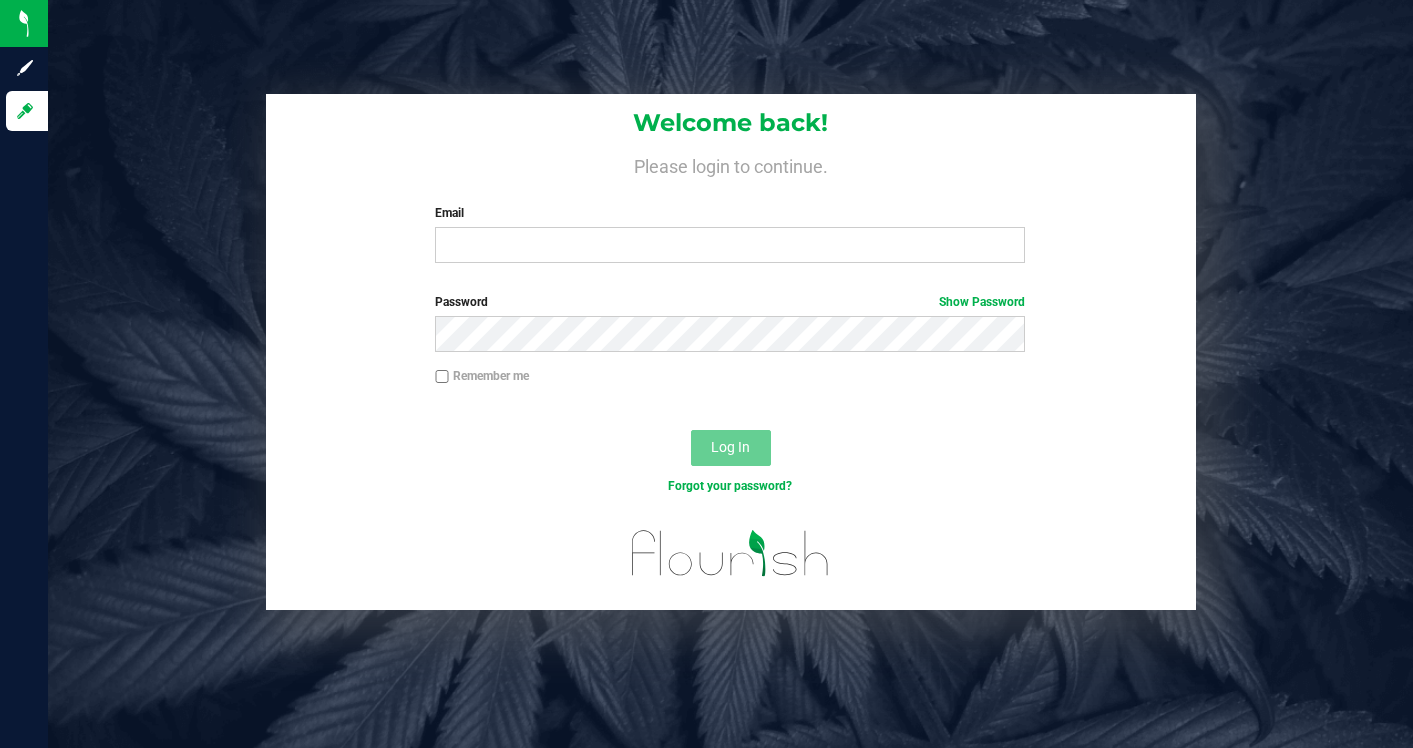 scroll, scrollTop: 0, scrollLeft: 0, axis: both 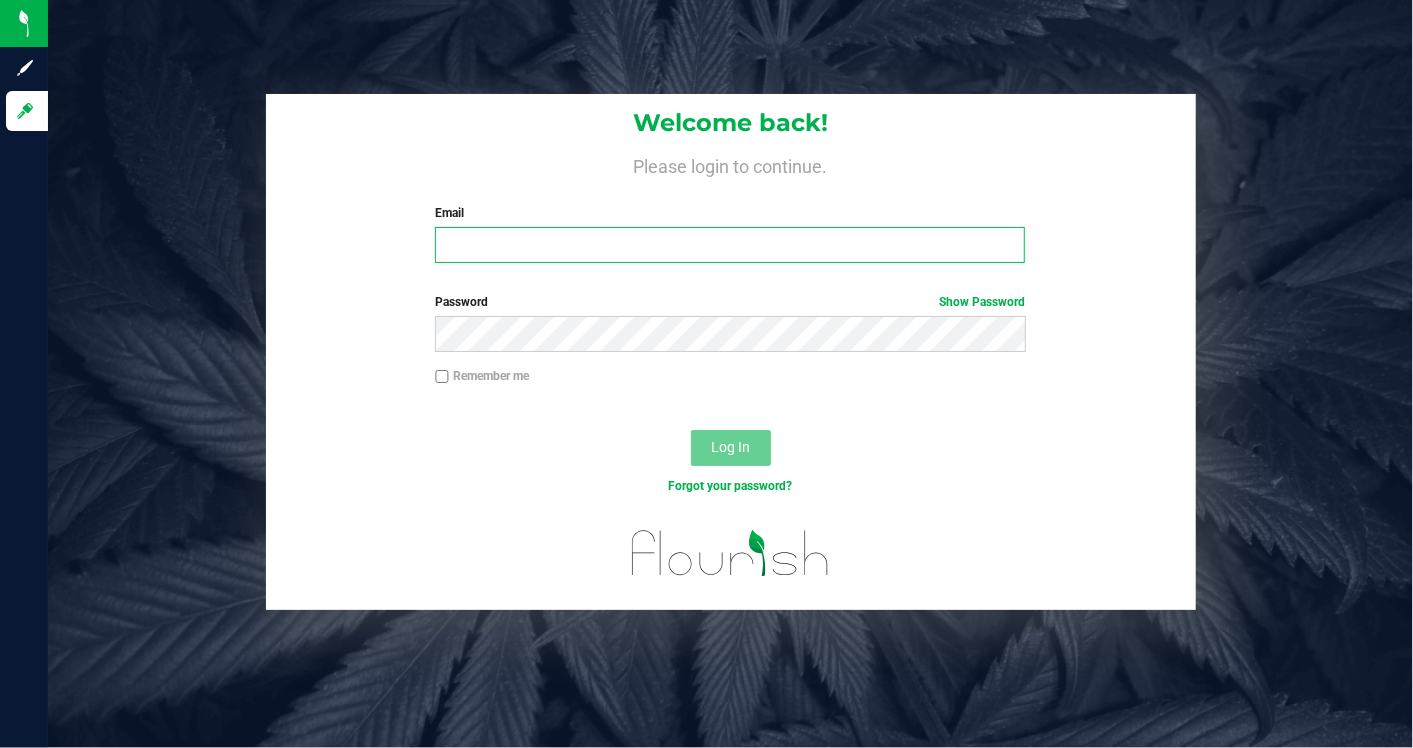click on "Email" at bounding box center (730, 245) 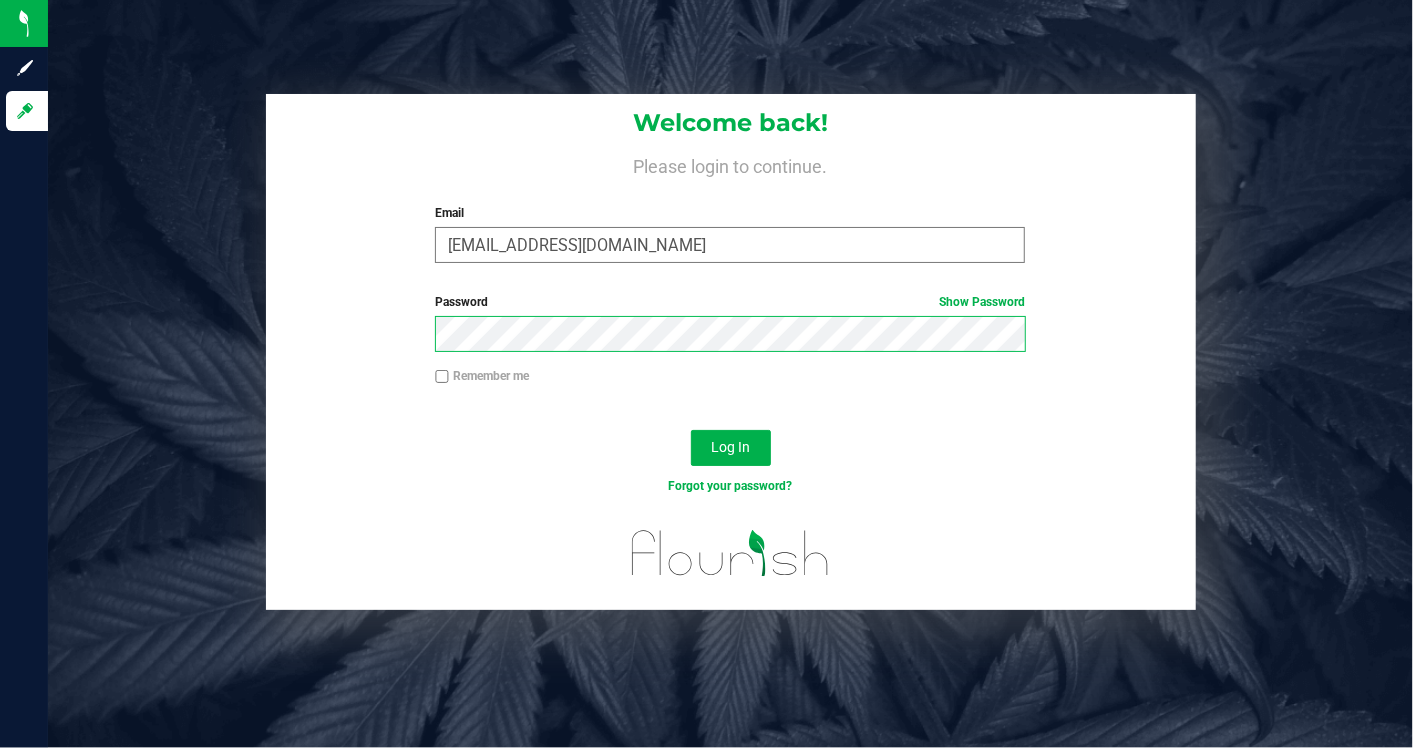 click on "Log In" at bounding box center [731, 448] 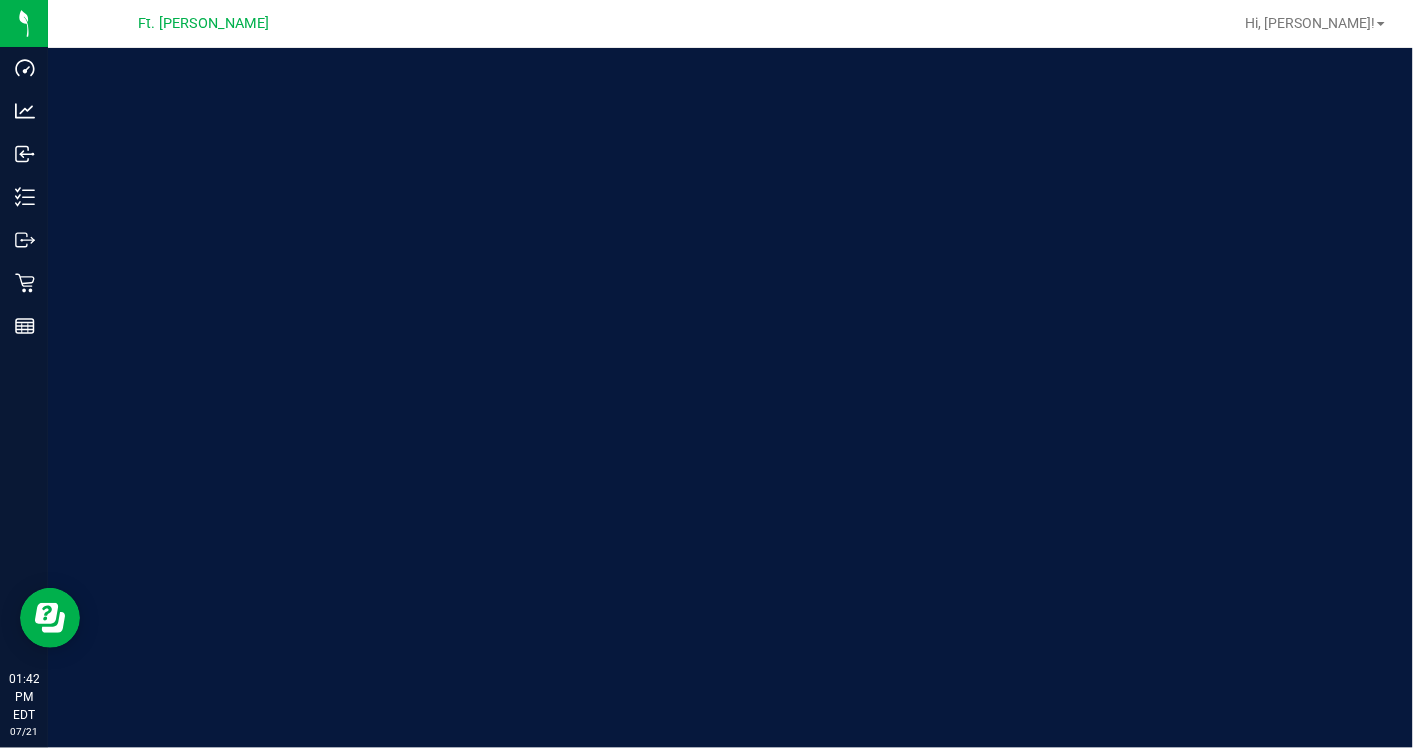 scroll, scrollTop: 0, scrollLeft: 0, axis: both 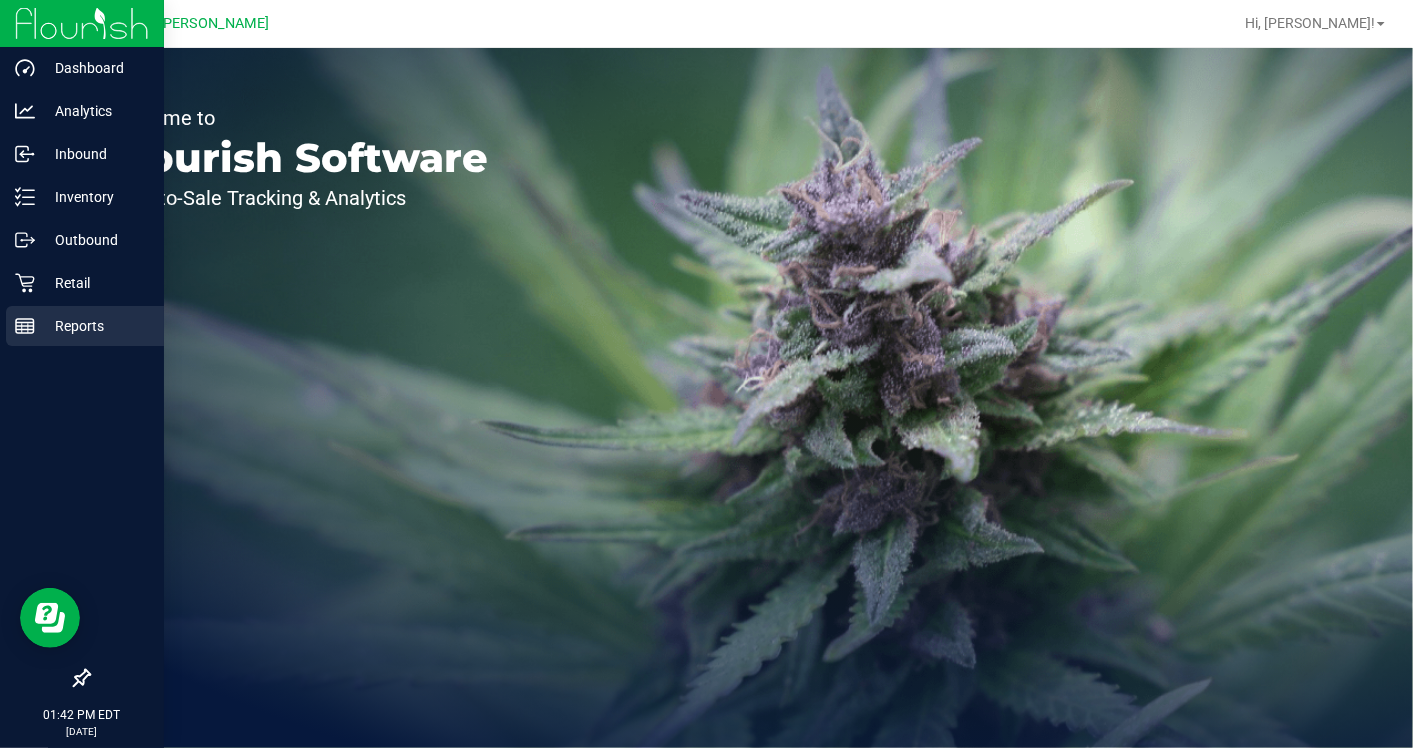 click 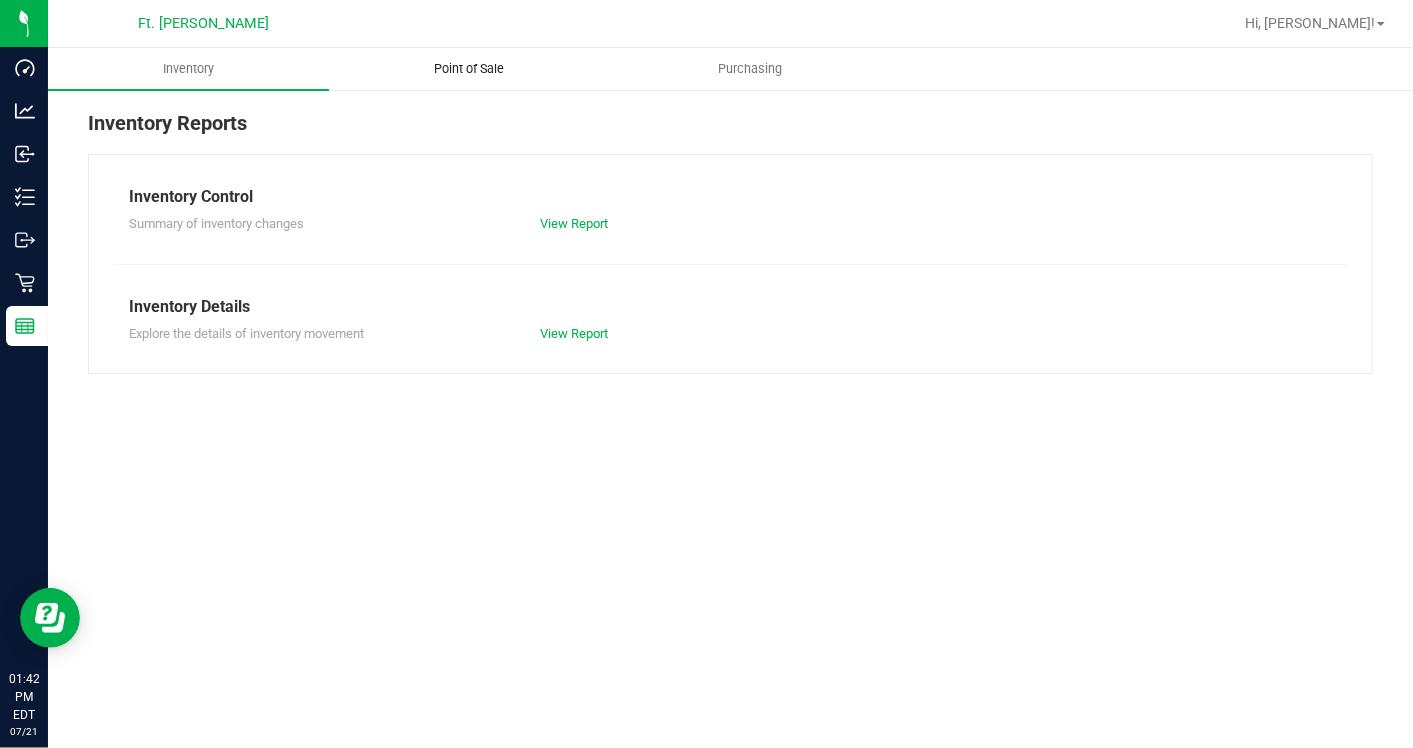 click on "Point of Sale" at bounding box center (470, 69) 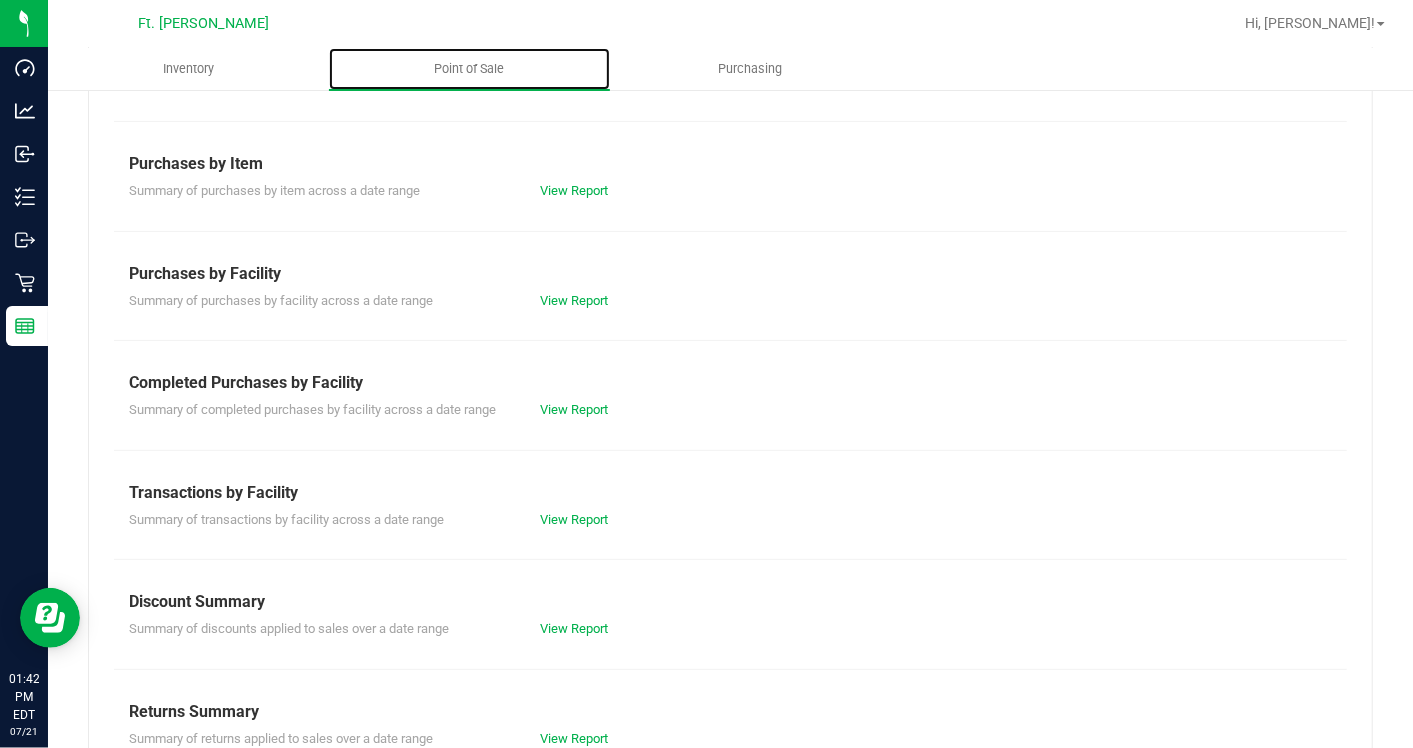 scroll, scrollTop: 303, scrollLeft: 0, axis: vertical 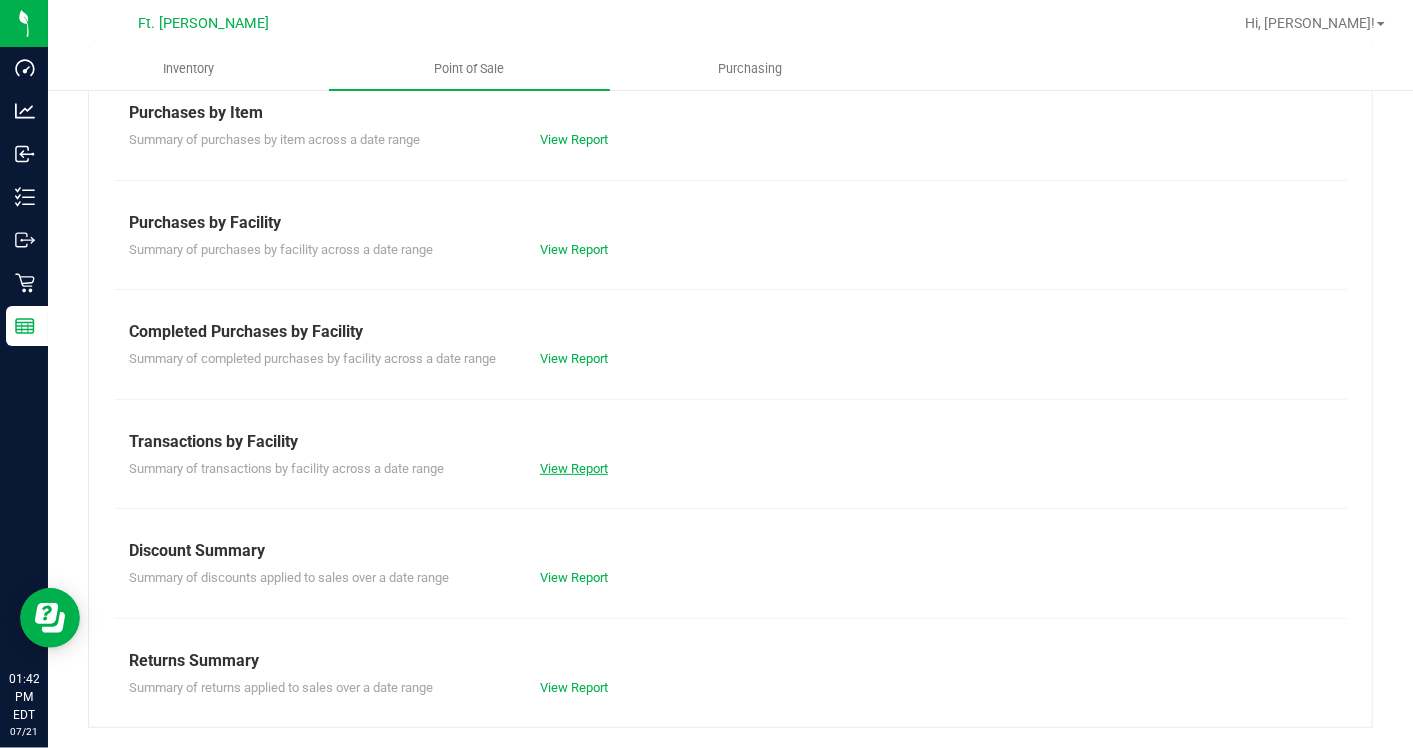 click on "View Report" at bounding box center (574, 468) 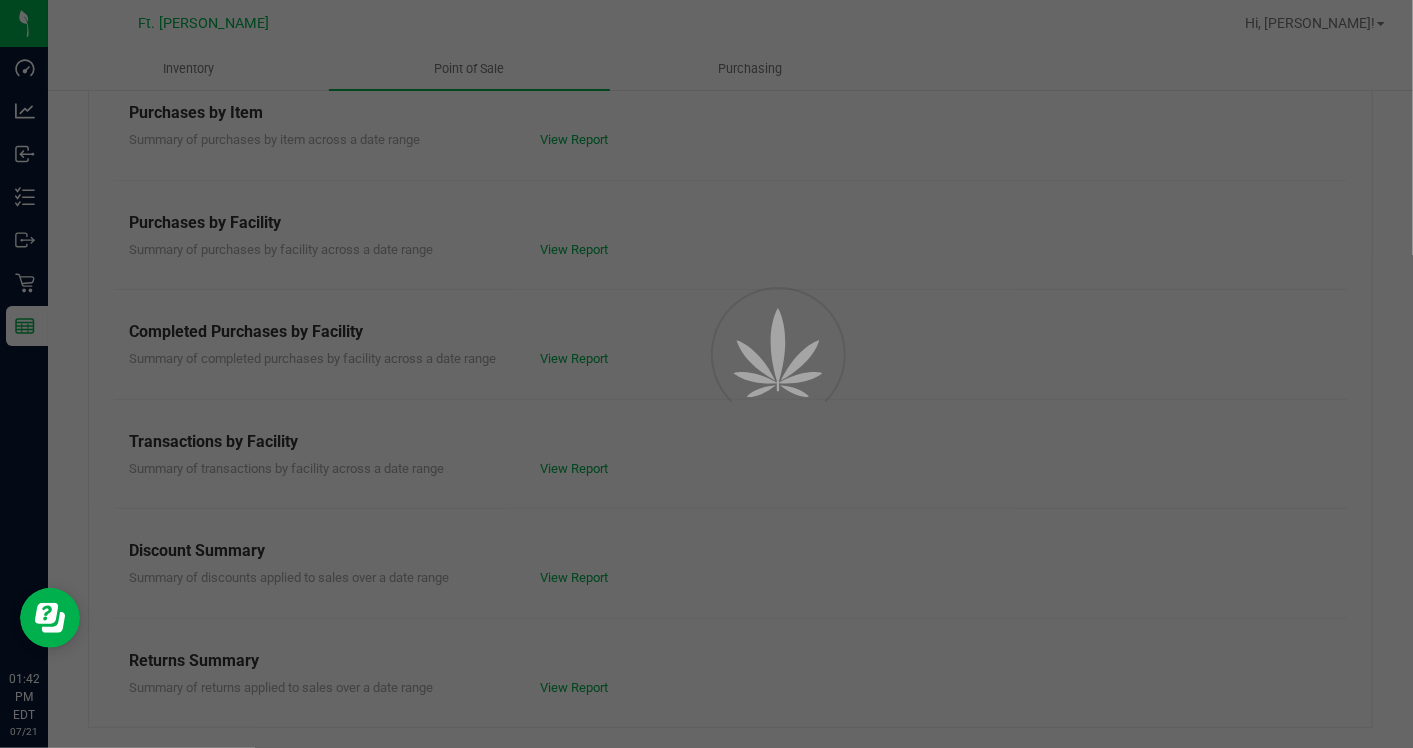 scroll, scrollTop: 0, scrollLeft: 0, axis: both 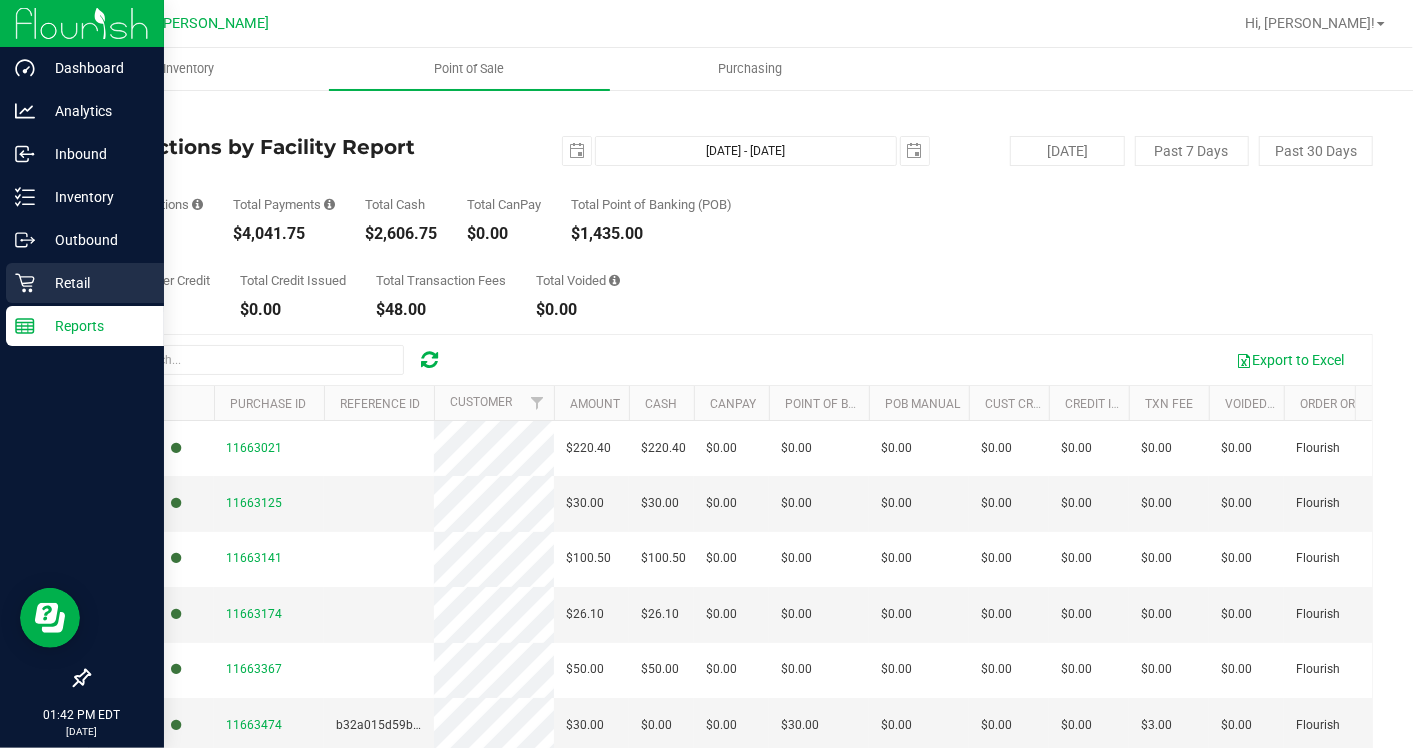 click on "Retail" at bounding box center (95, 283) 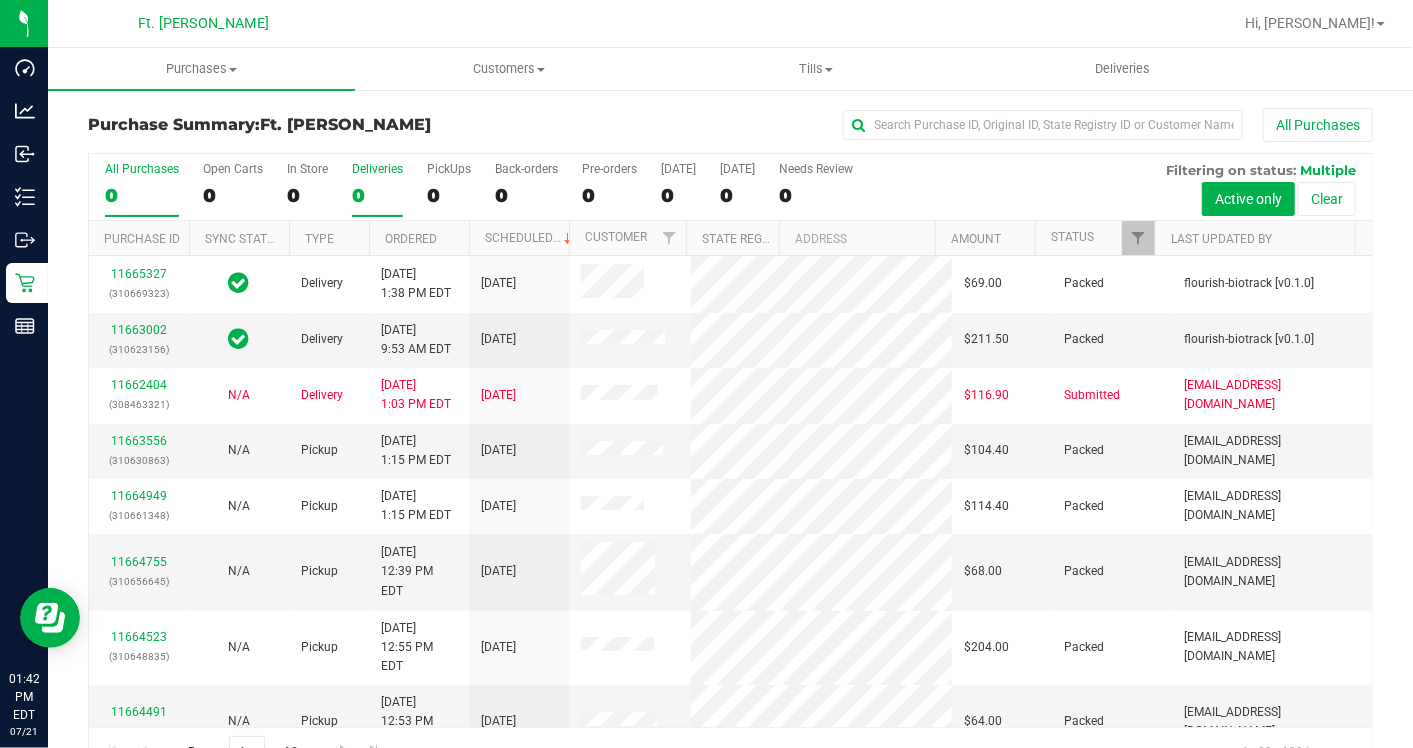 click on "Deliveries
0" at bounding box center (377, 189) 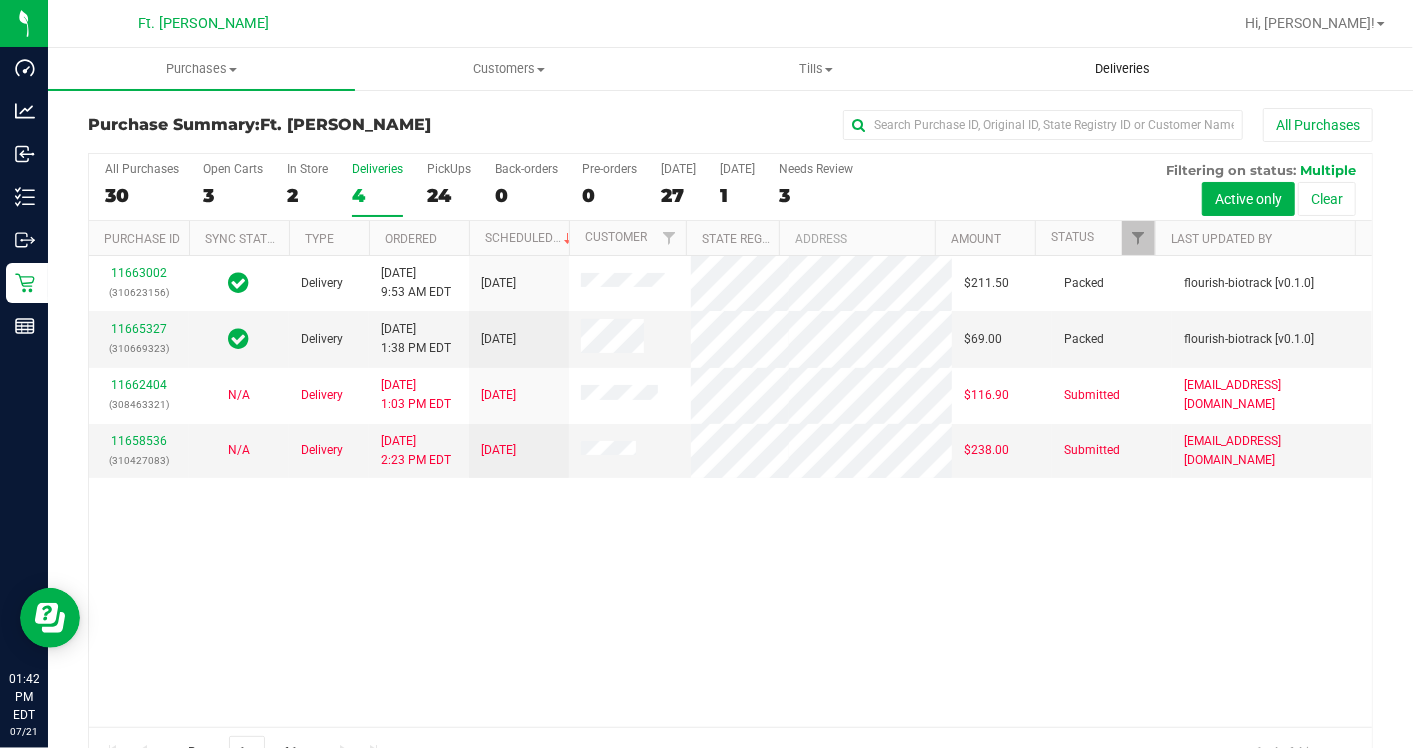 click on "Deliveries" at bounding box center [1122, 69] 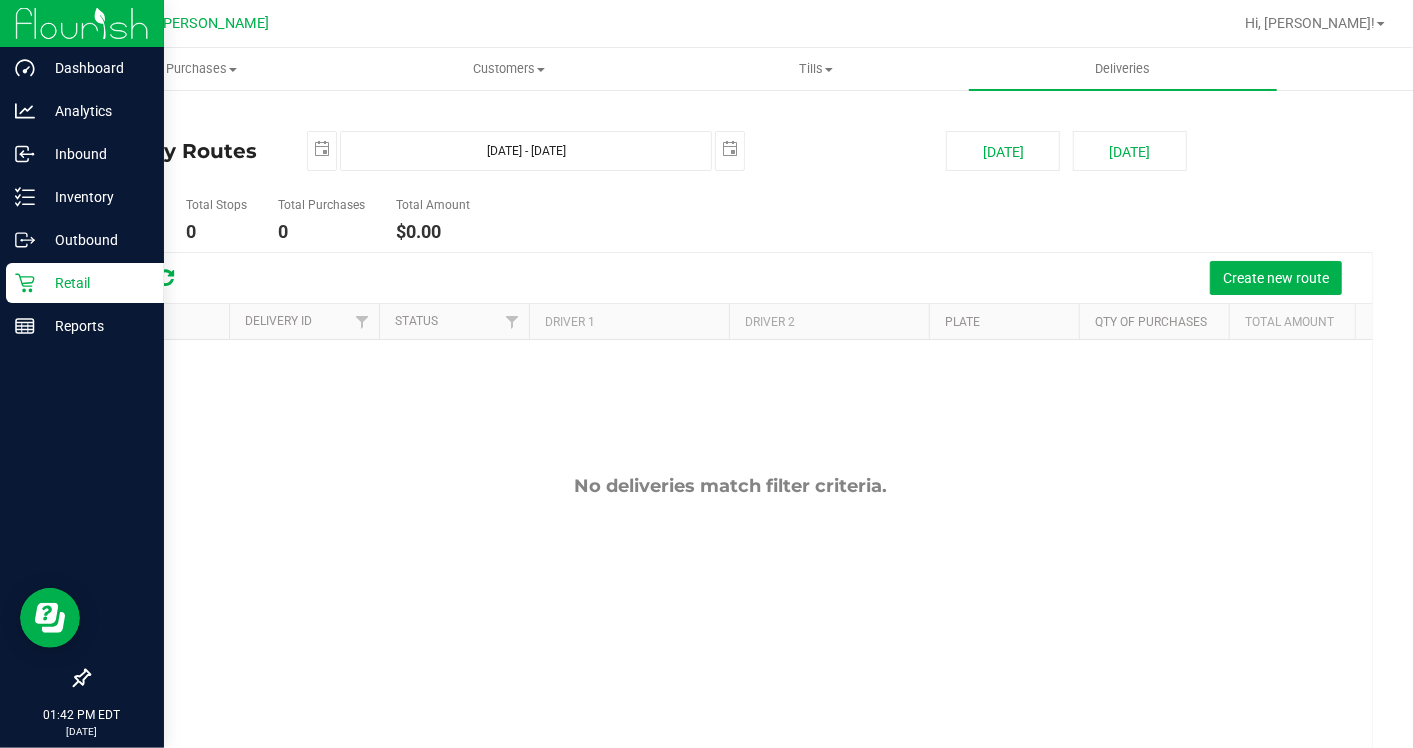 click on "Retail" at bounding box center [85, 283] 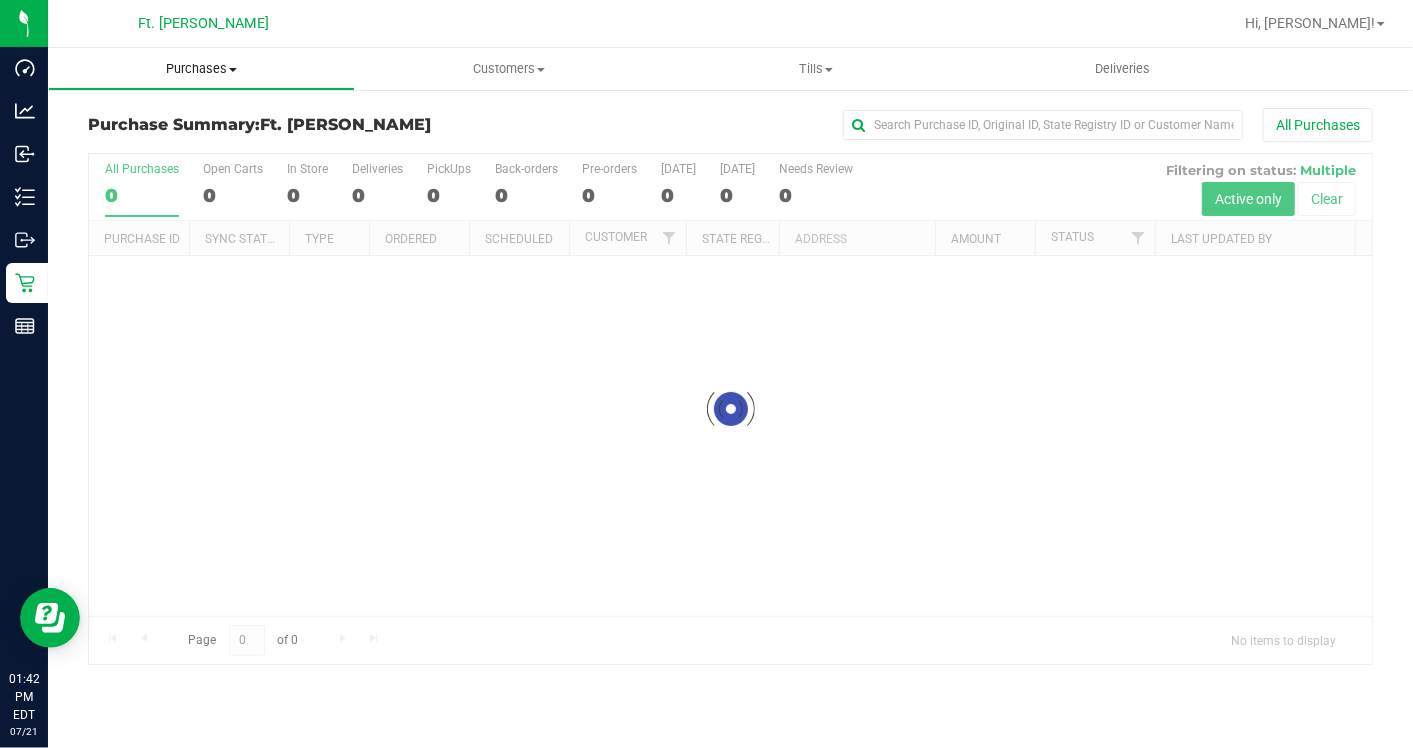click on "Purchases" at bounding box center [201, 69] 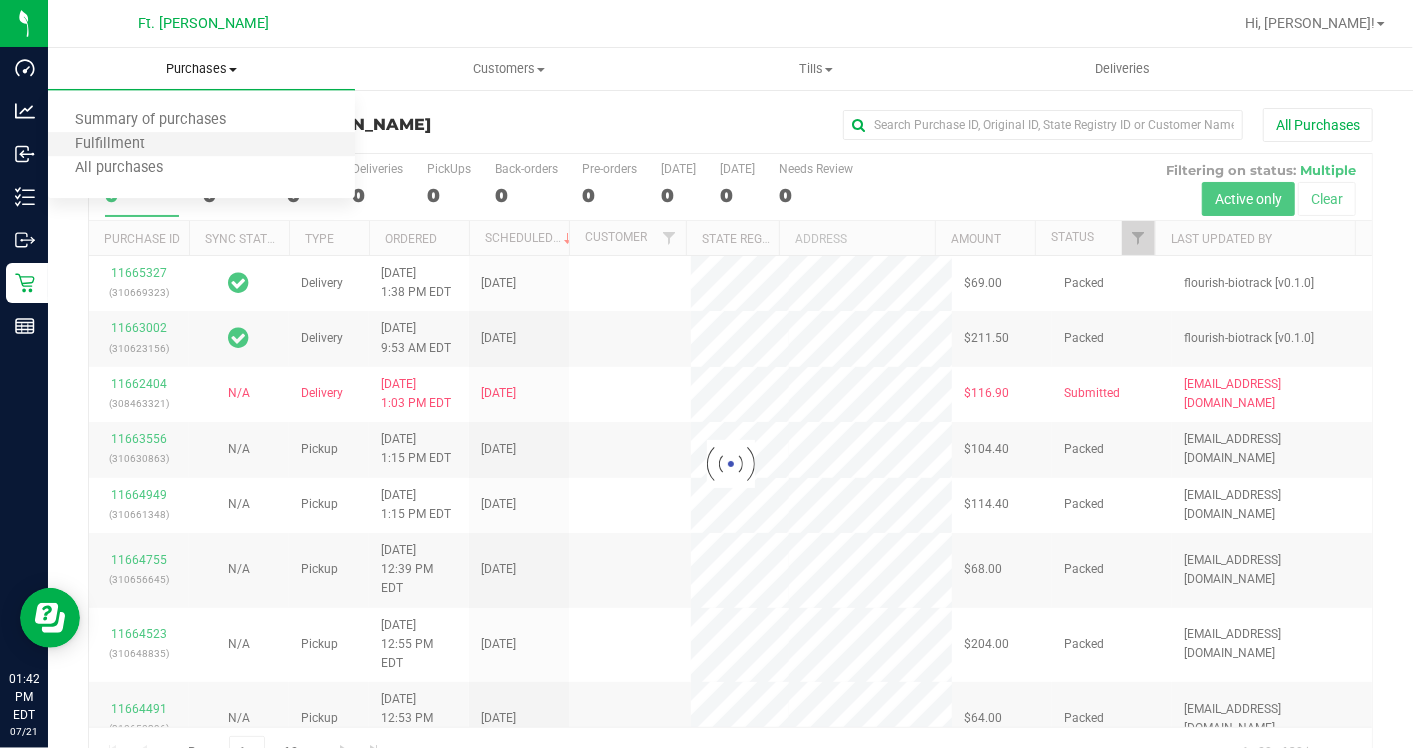 click on "Fulfillment" at bounding box center (201, 145) 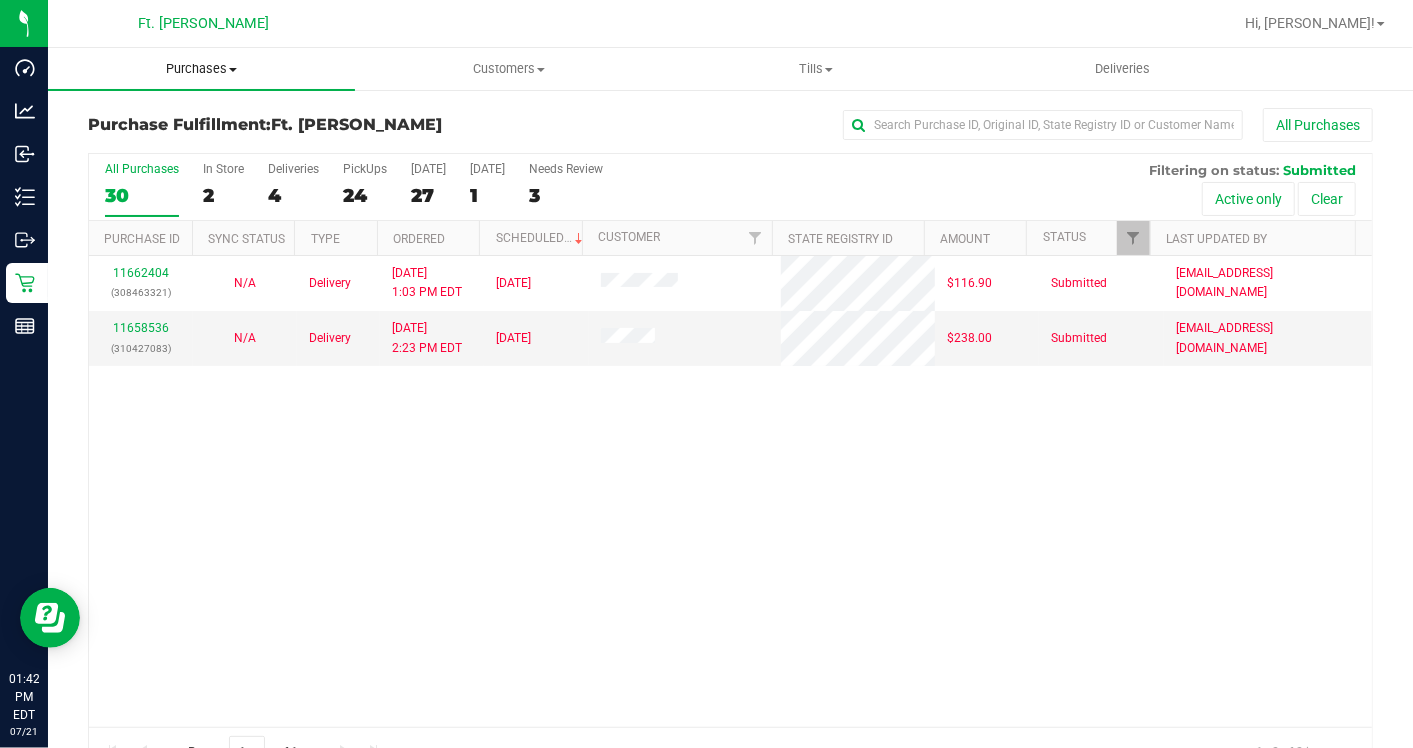 click on "Purchases
Summary of purchases
Fulfillment
All purchases" at bounding box center [201, 69] 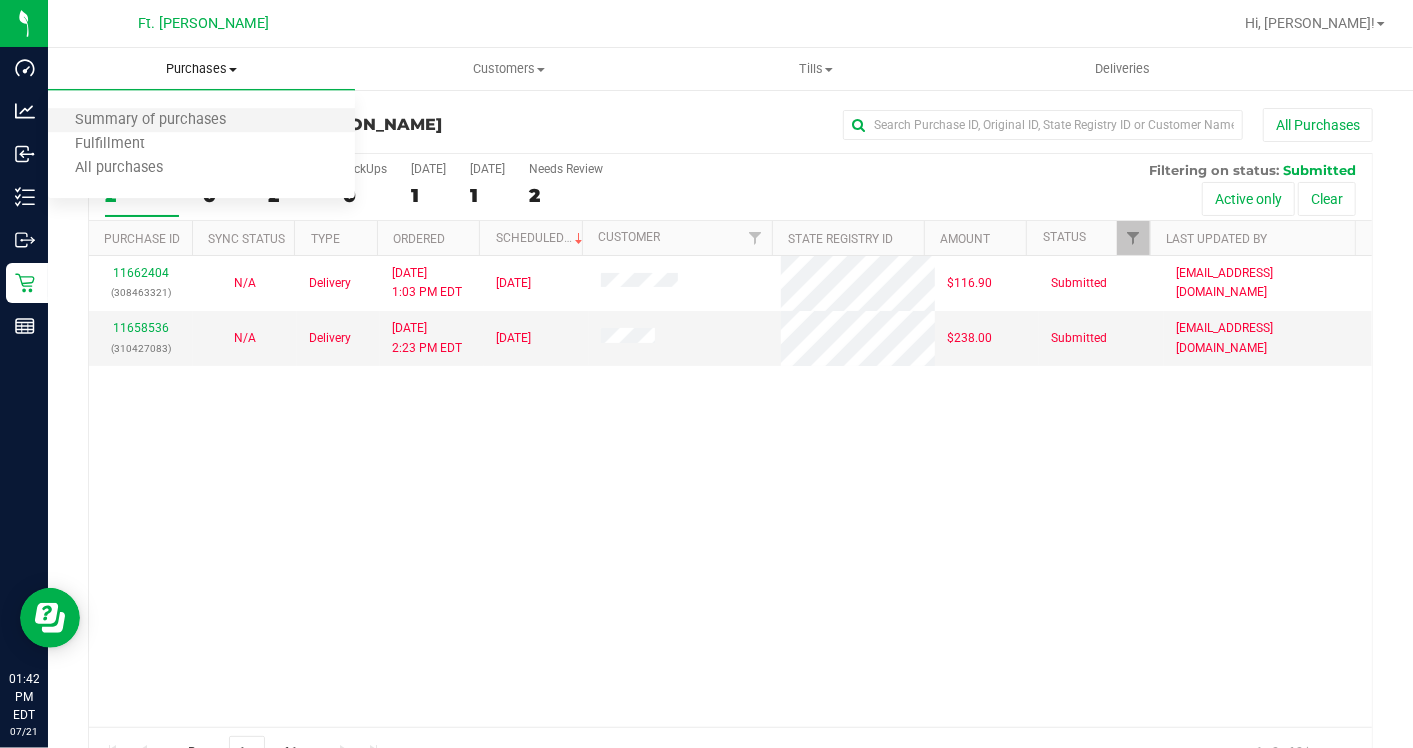 click on "Summary of purchases" at bounding box center [201, 121] 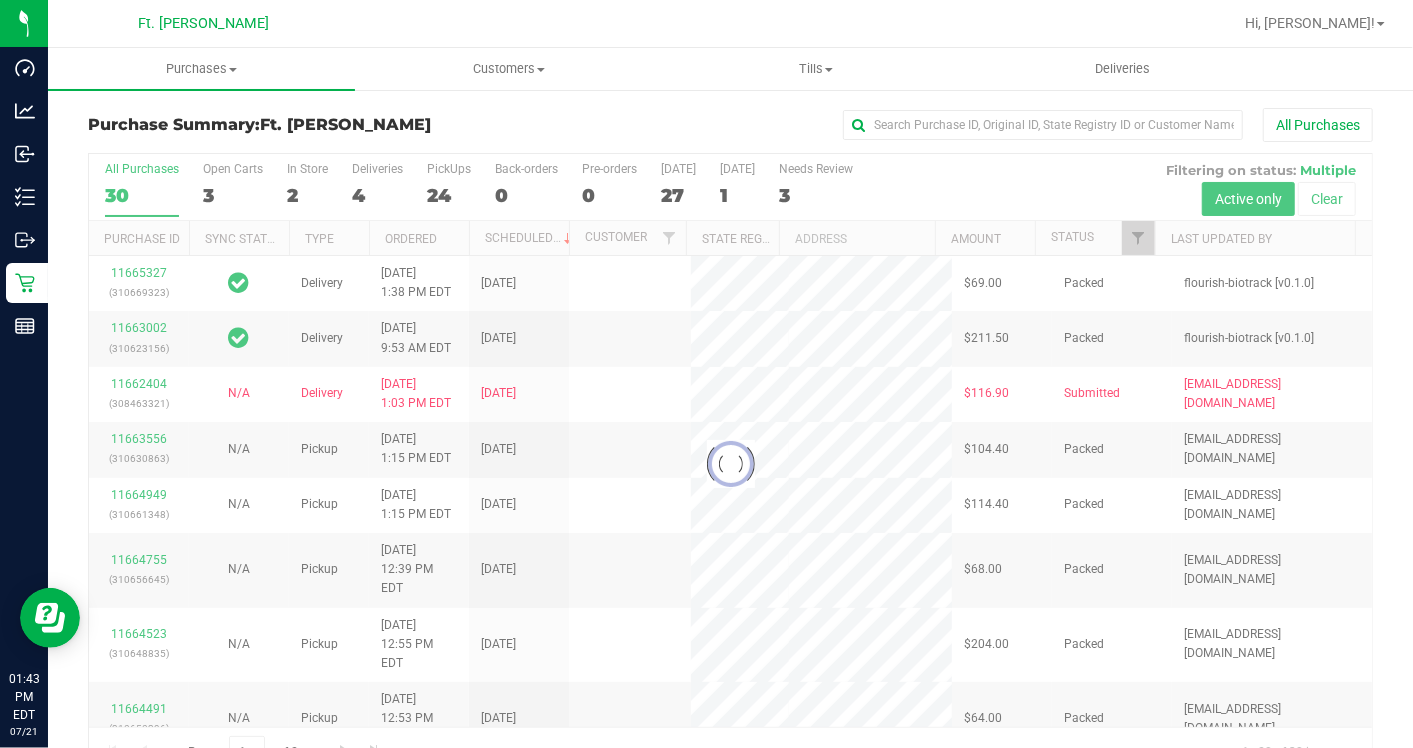 click at bounding box center (730, 464) 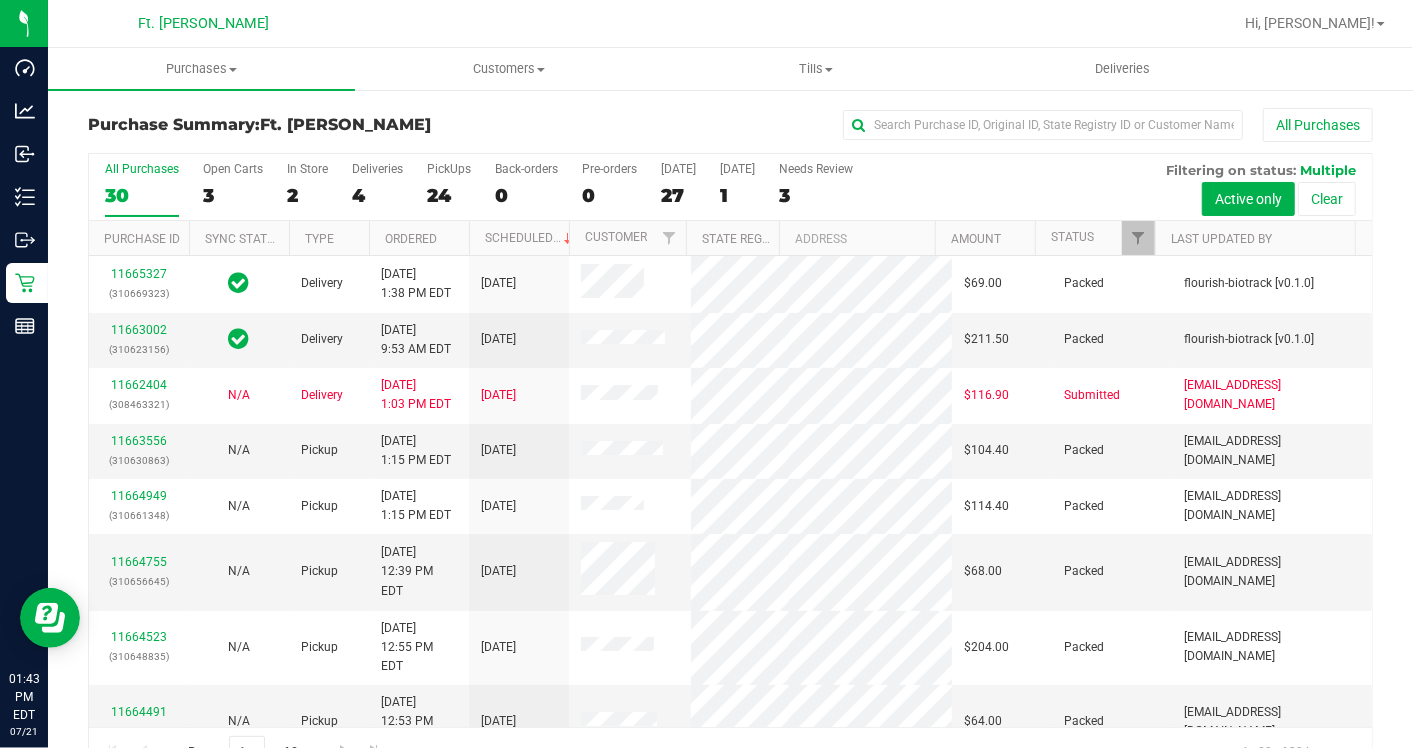 click on "4" at bounding box center [377, 195] 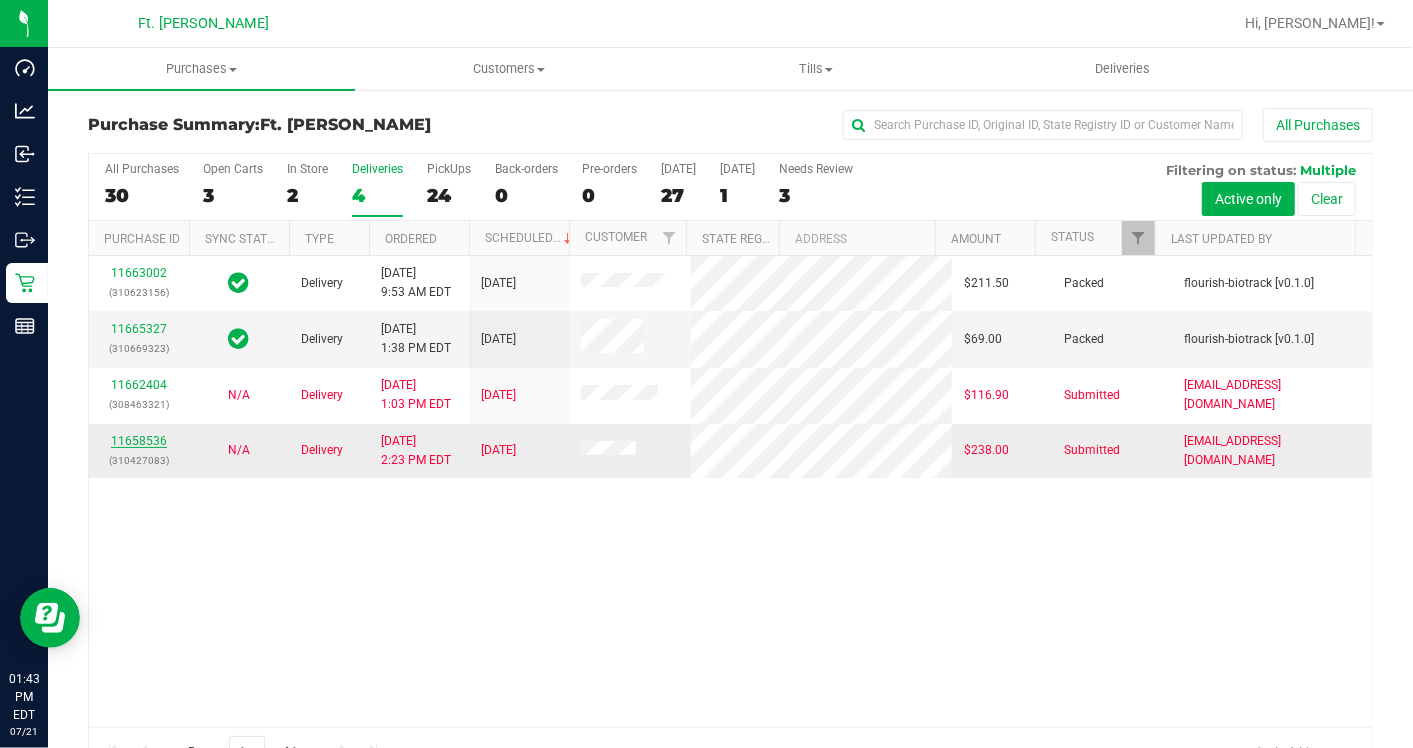 click on "11658536" at bounding box center [139, 441] 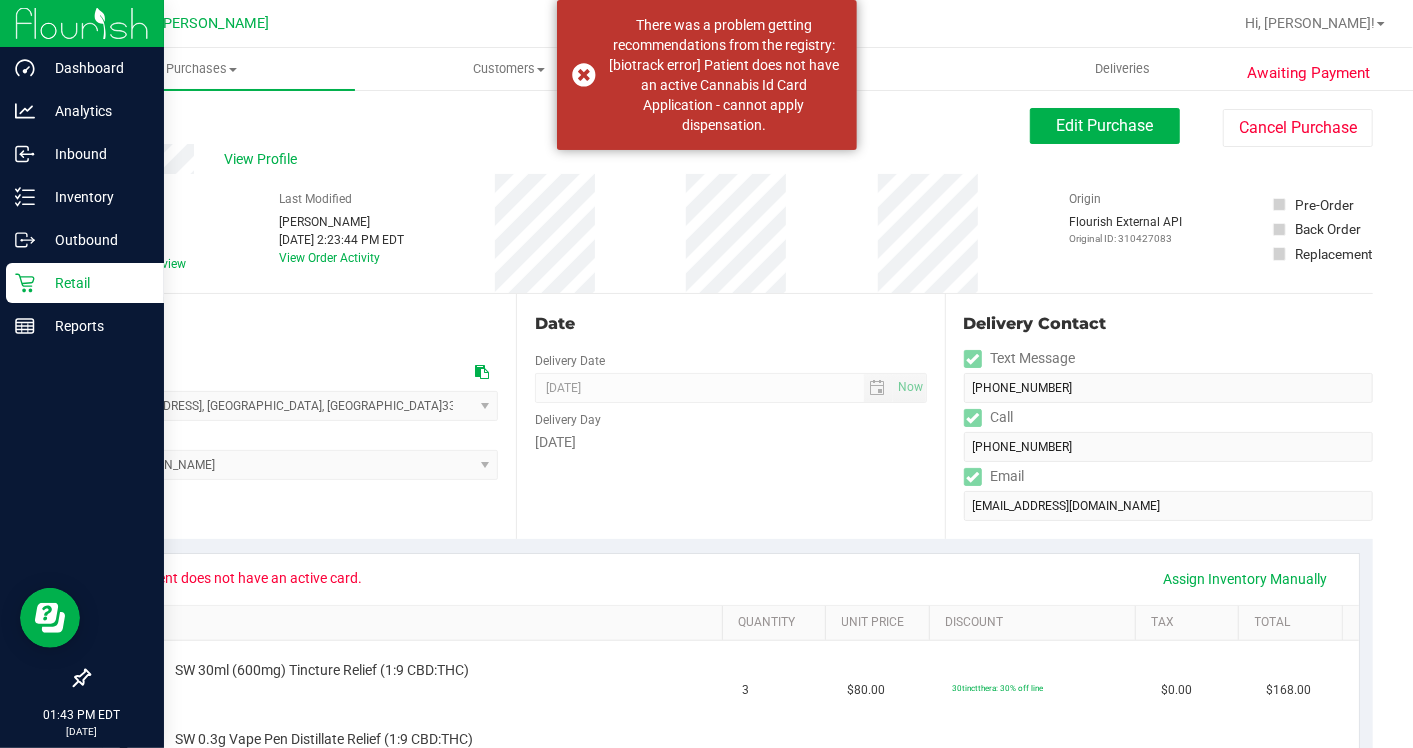 click 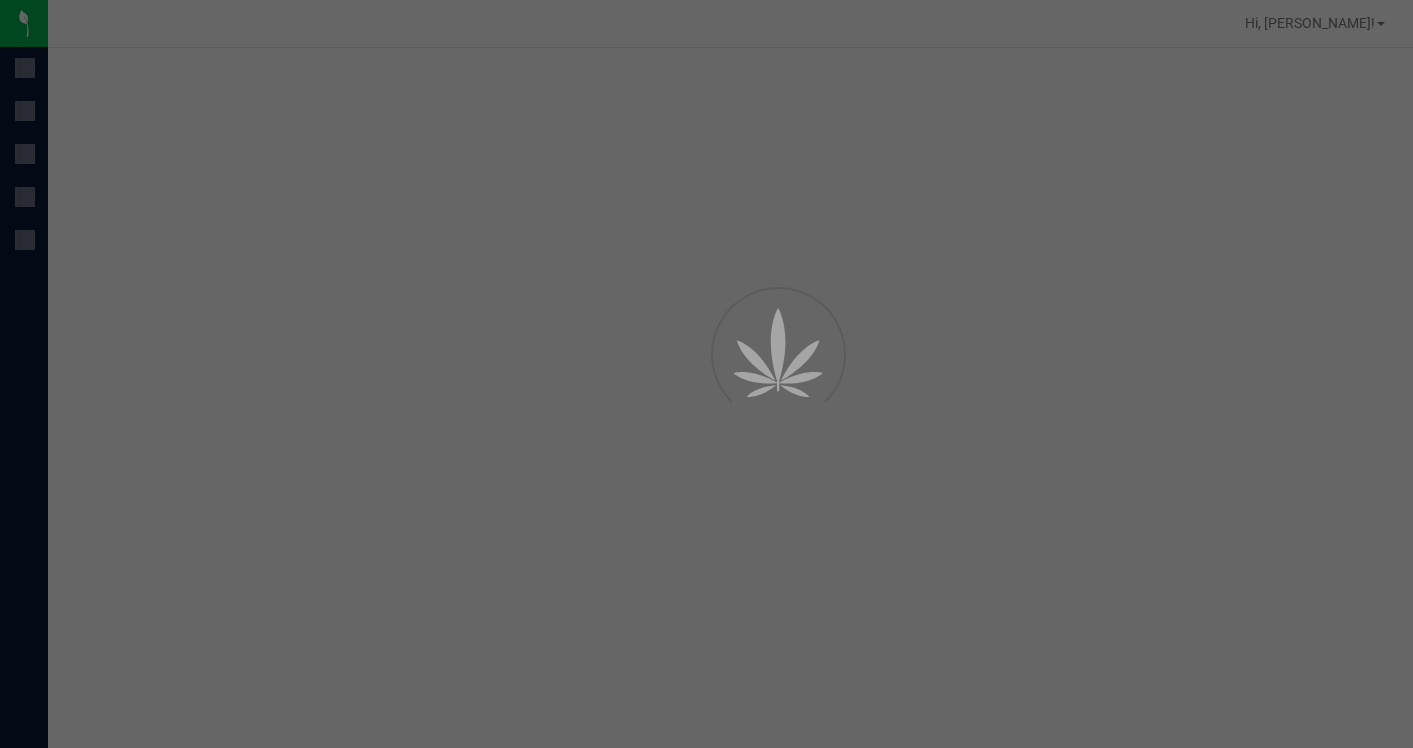 scroll, scrollTop: 0, scrollLeft: 0, axis: both 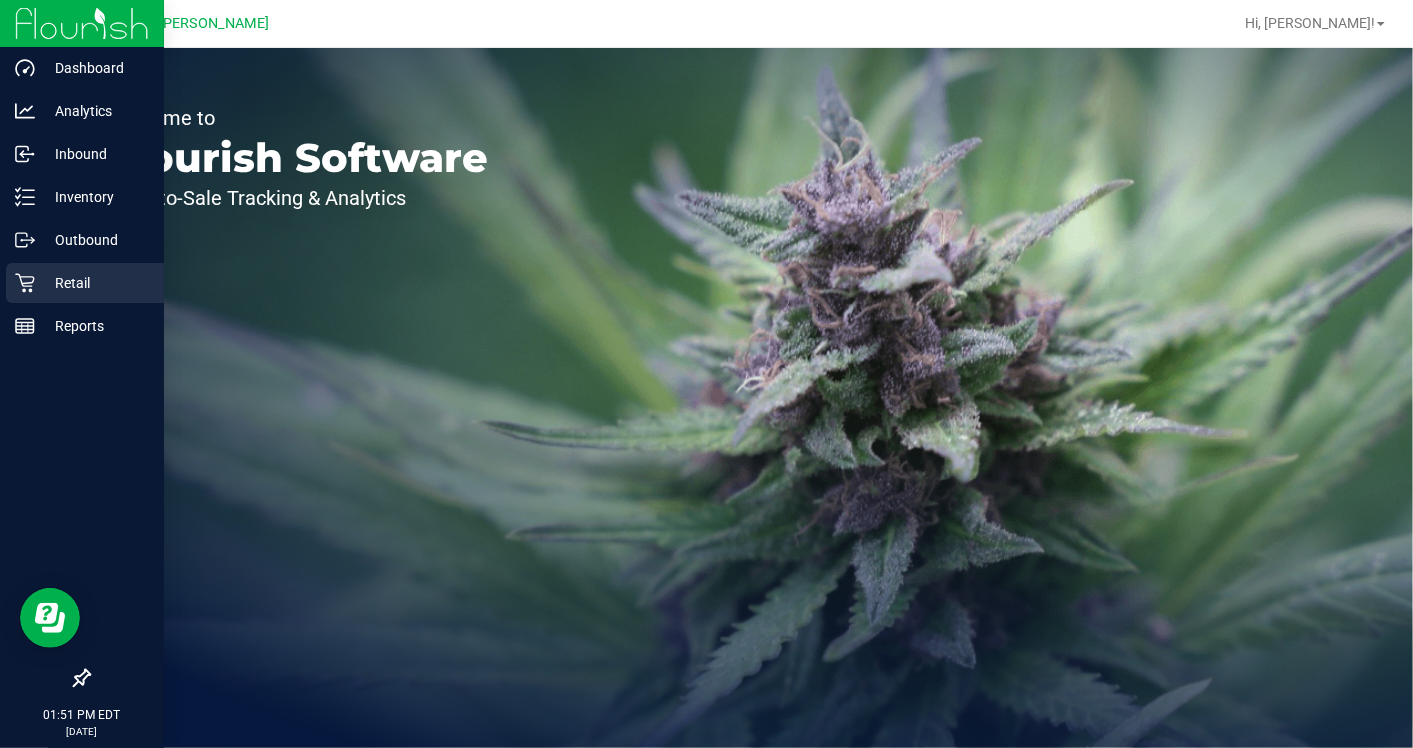 click on "Retail" at bounding box center (95, 283) 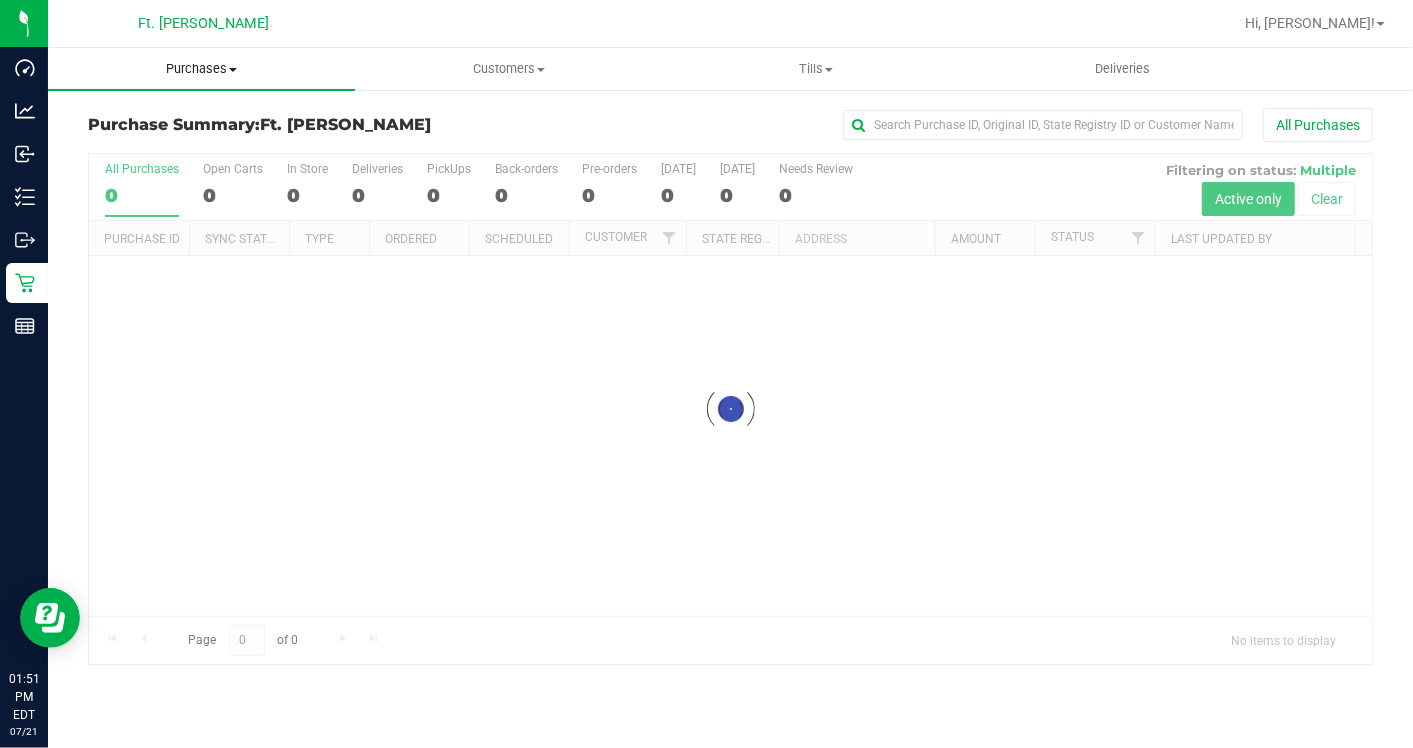 click on "Purchases" at bounding box center [201, 69] 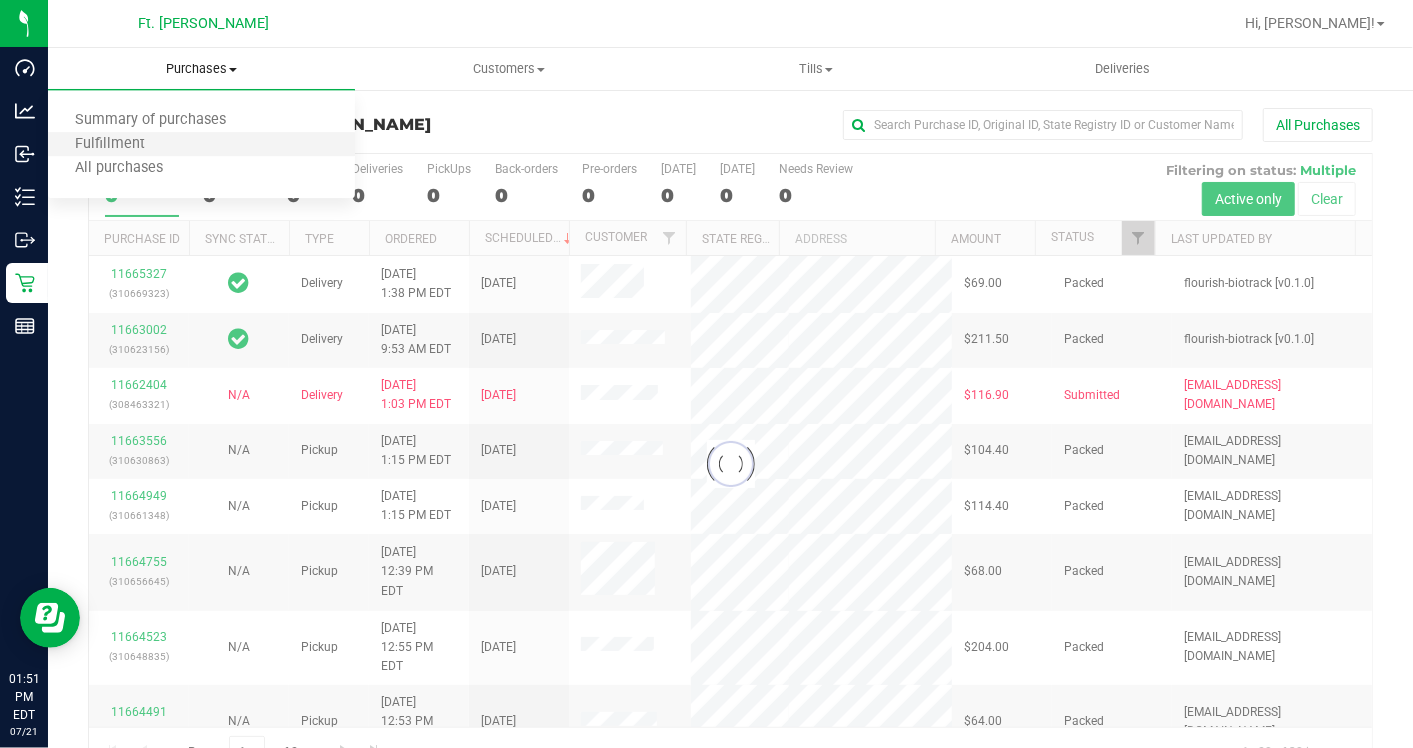 click on "Fulfillment" at bounding box center (201, 145) 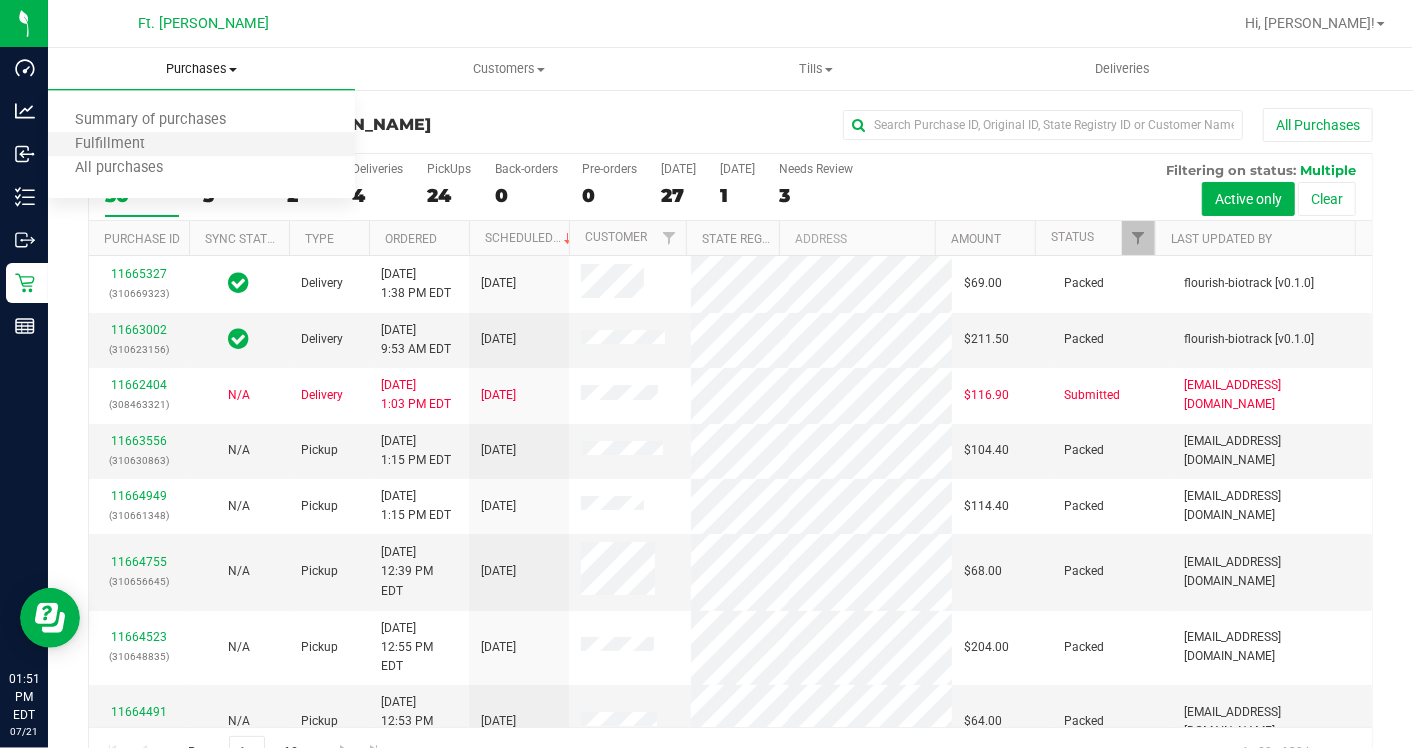 click on "Fulfillment" at bounding box center [201, 145] 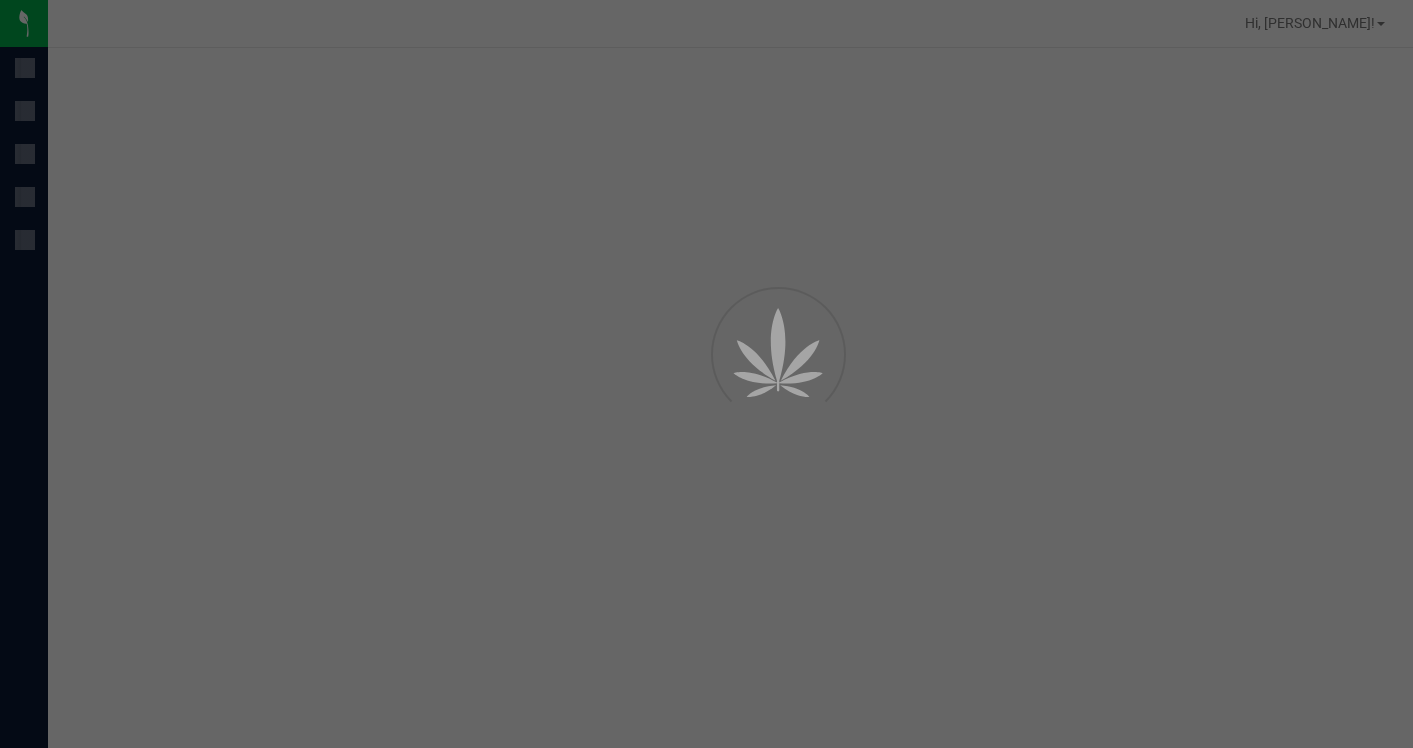 scroll, scrollTop: 0, scrollLeft: 0, axis: both 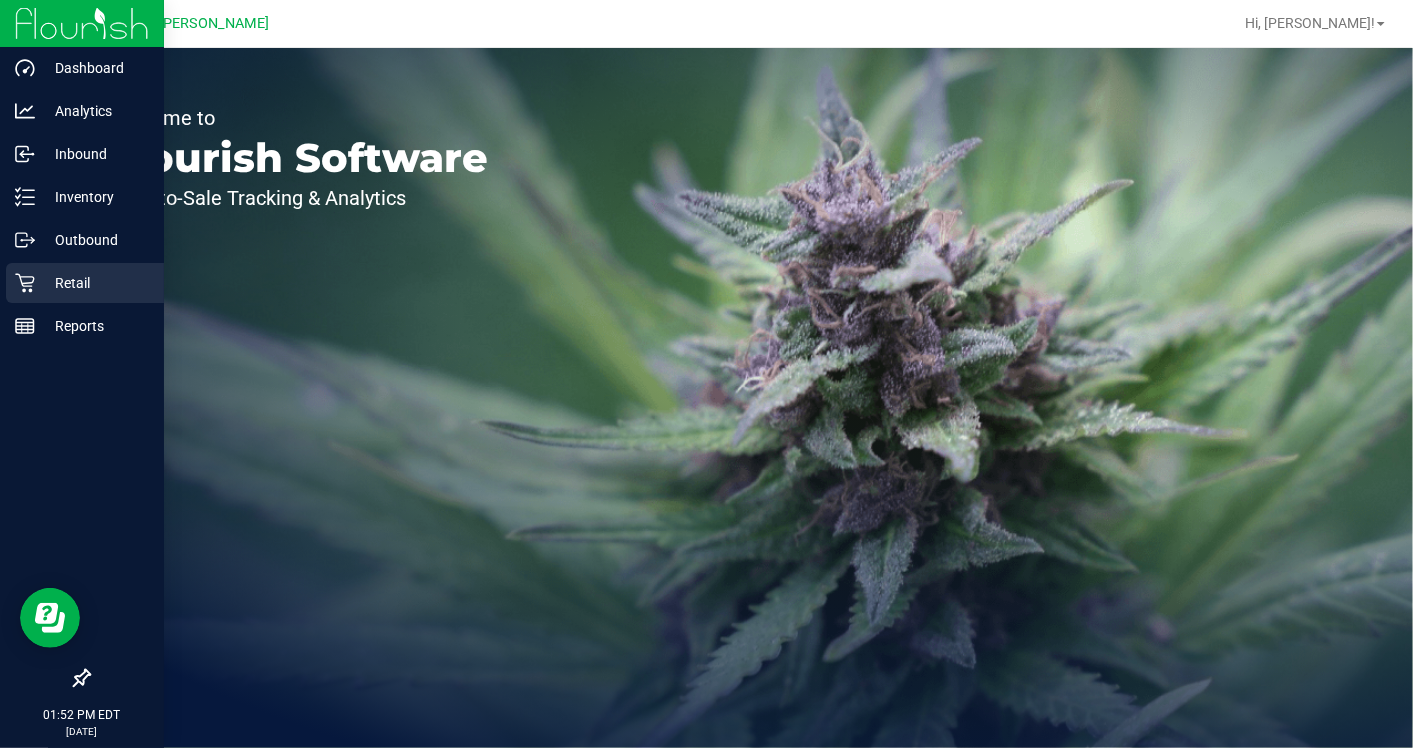 click on "Dashboard Analytics Inbound Inventory Outbound Retail Reports 01:52 PM EDT 07/21/2025  07/21   Ft. Myers WC   Hi, Charles!
Welcome to   Flourish Software   Seed-to-Sale Tracking & Analytics" at bounding box center (706, 374) 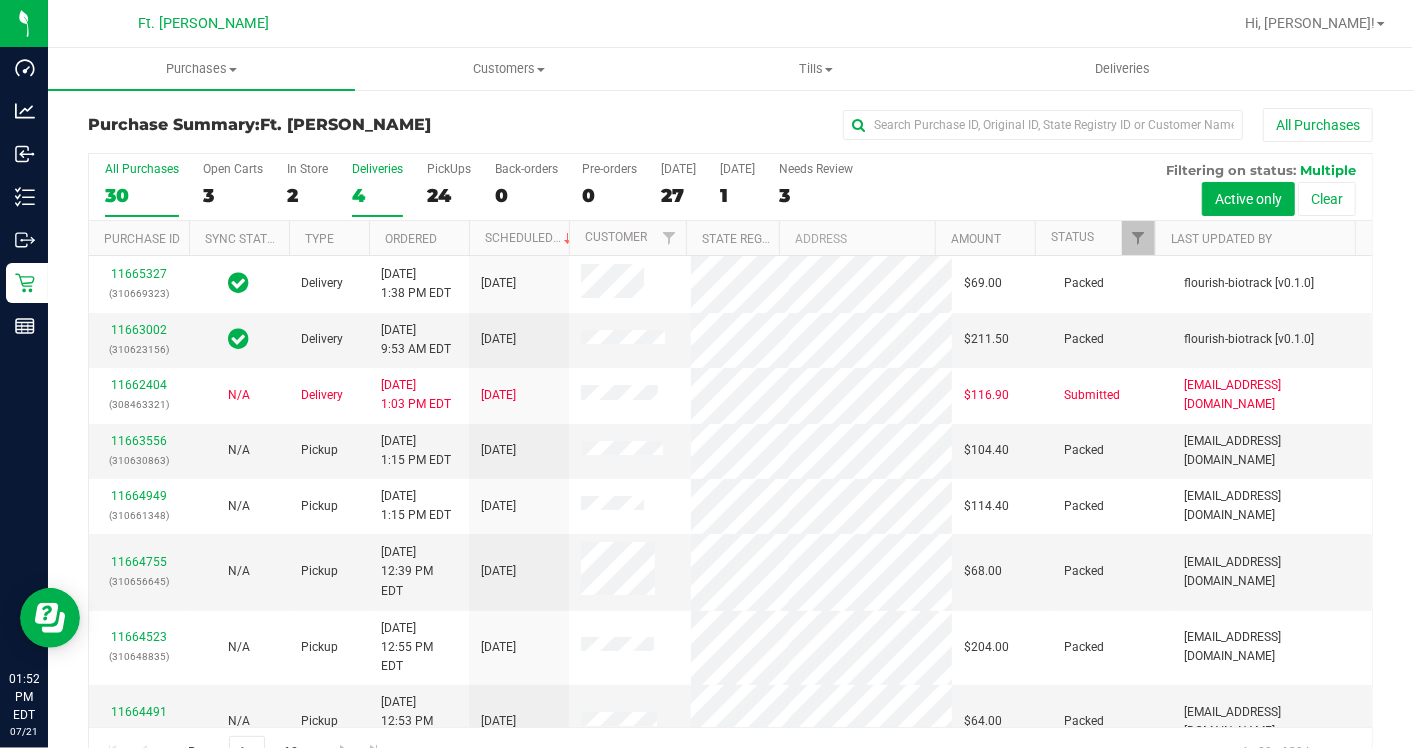 click on "4" at bounding box center (377, 195) 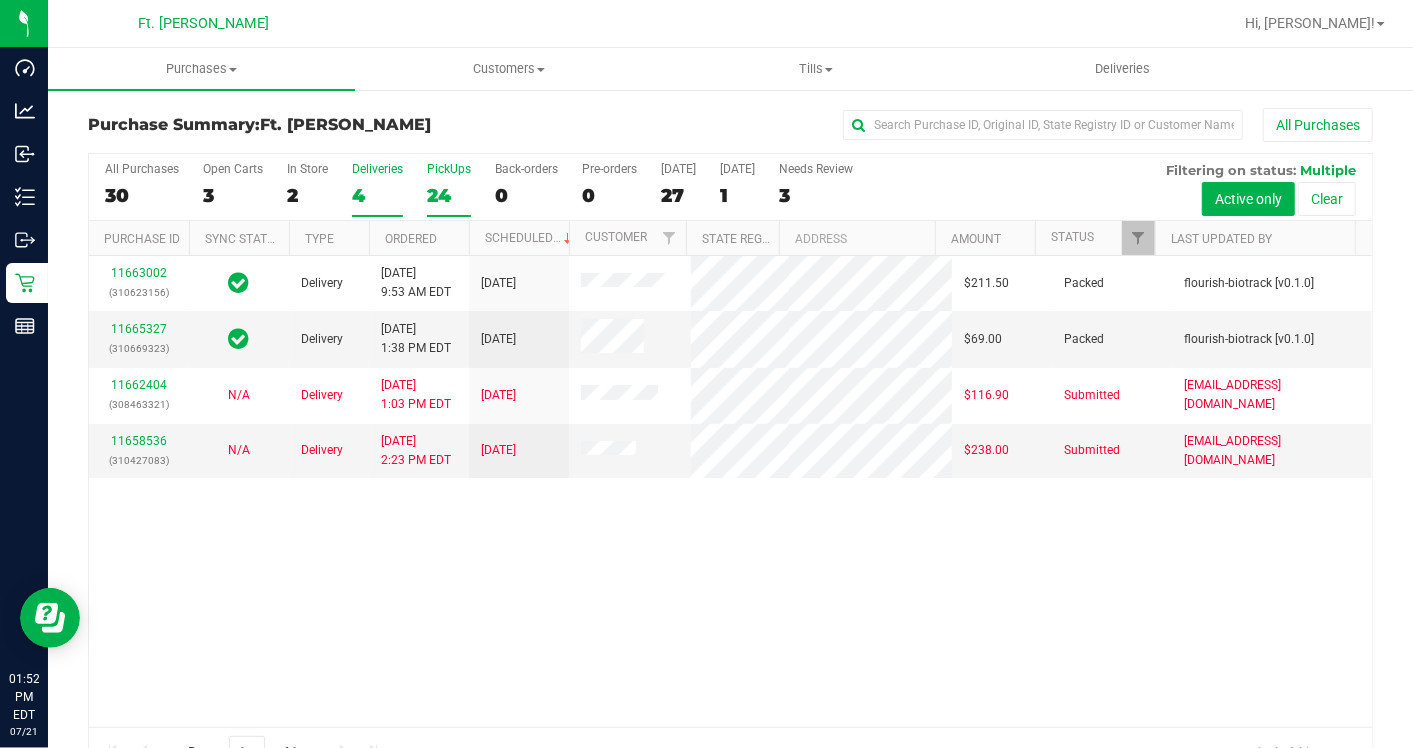 click on "24" at bounding box center [449, 195] 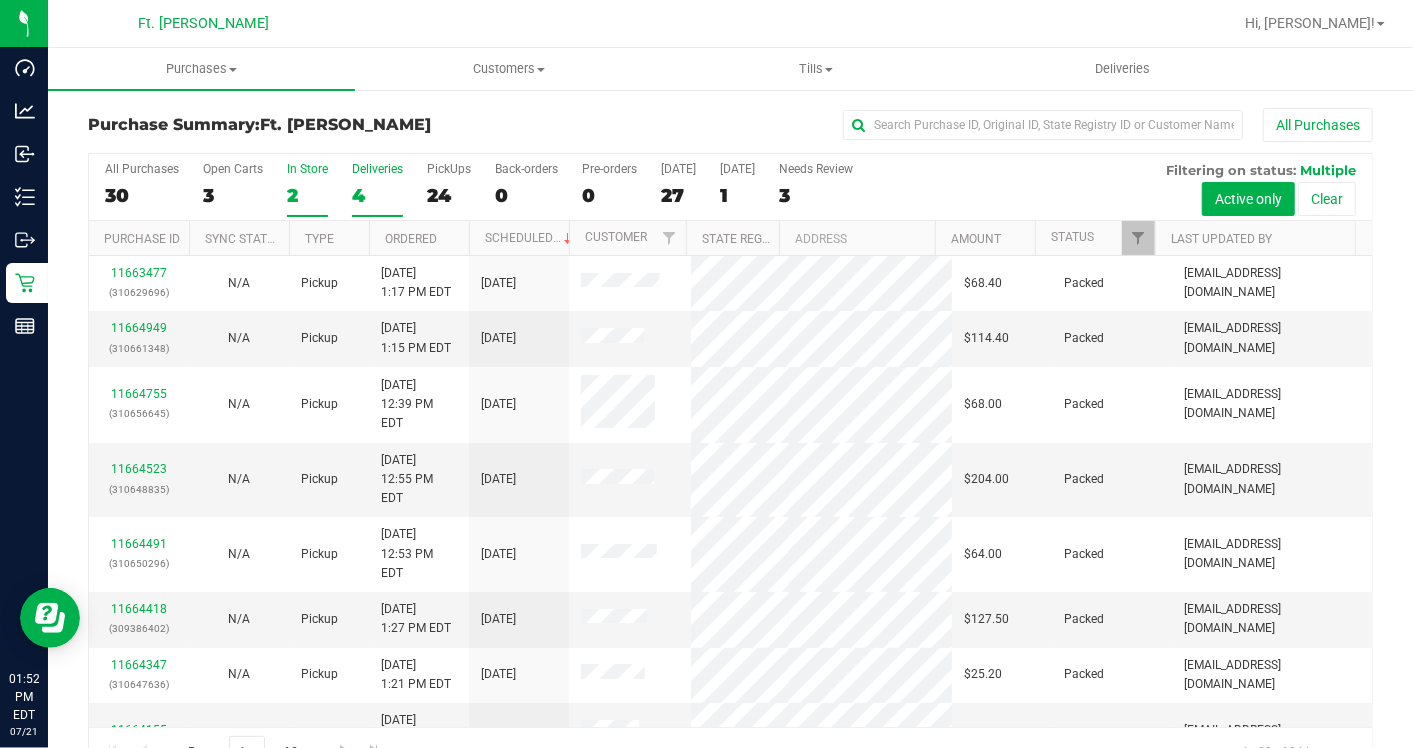 drag, startPoint x: 432, startPoint y: 188, endPoint x: 286, endPoint y: 191, distance: 146.03082 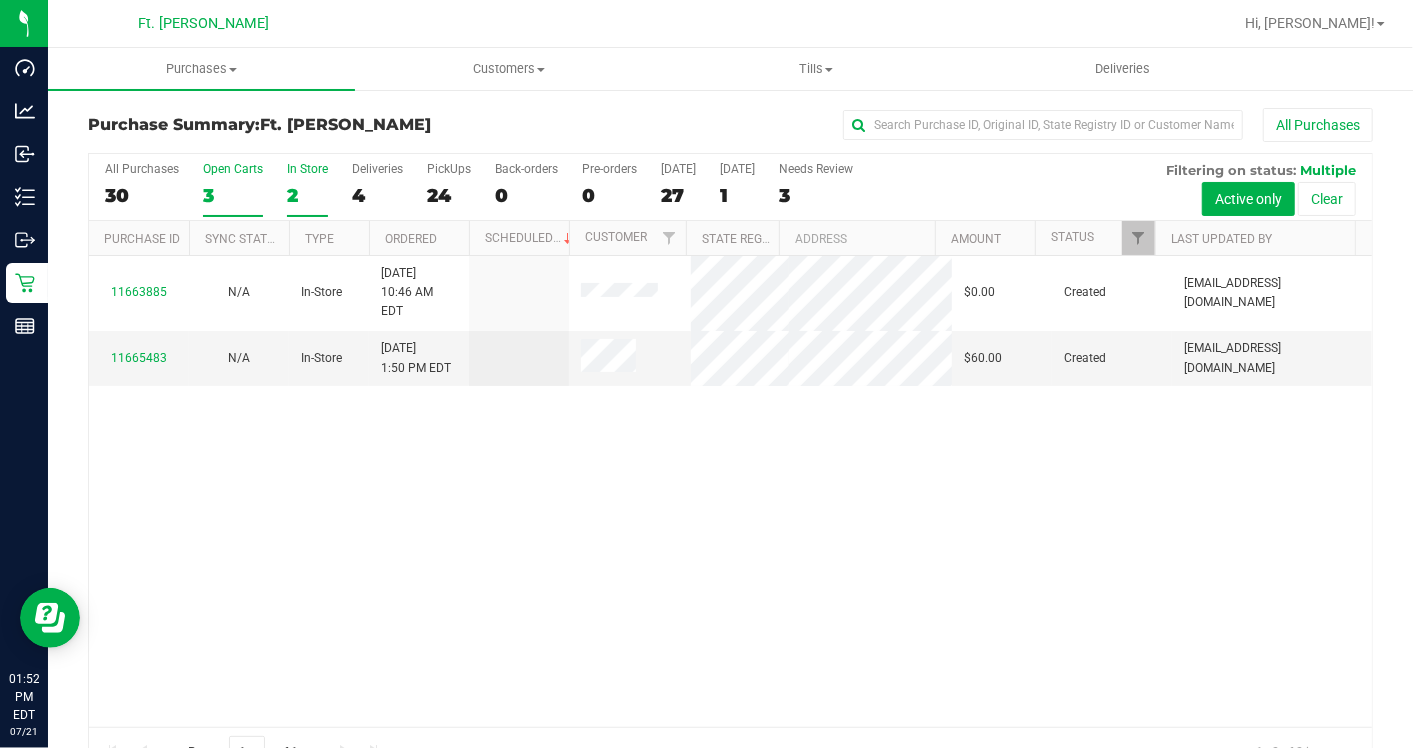 click on "3" at bounding box center (233, 195) 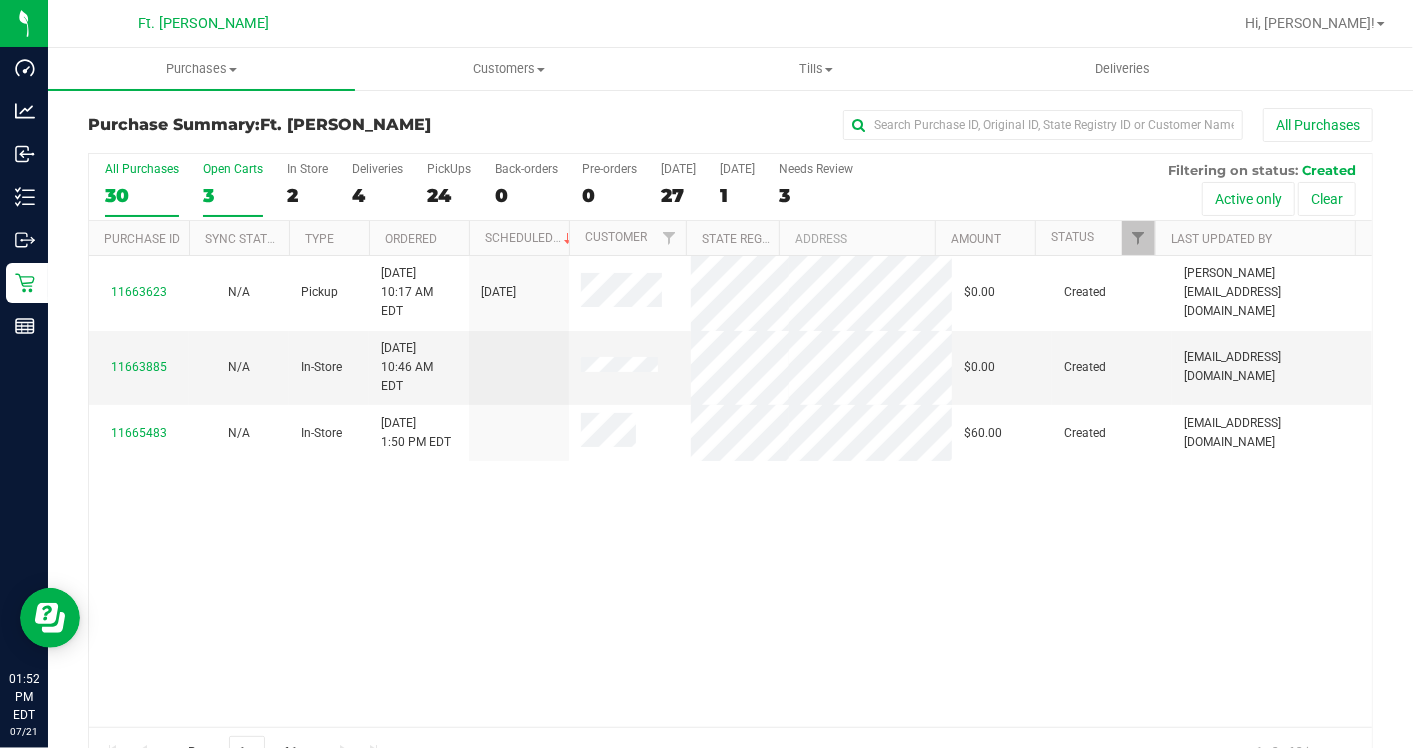 click on "30" at bounding box center [142, 195] 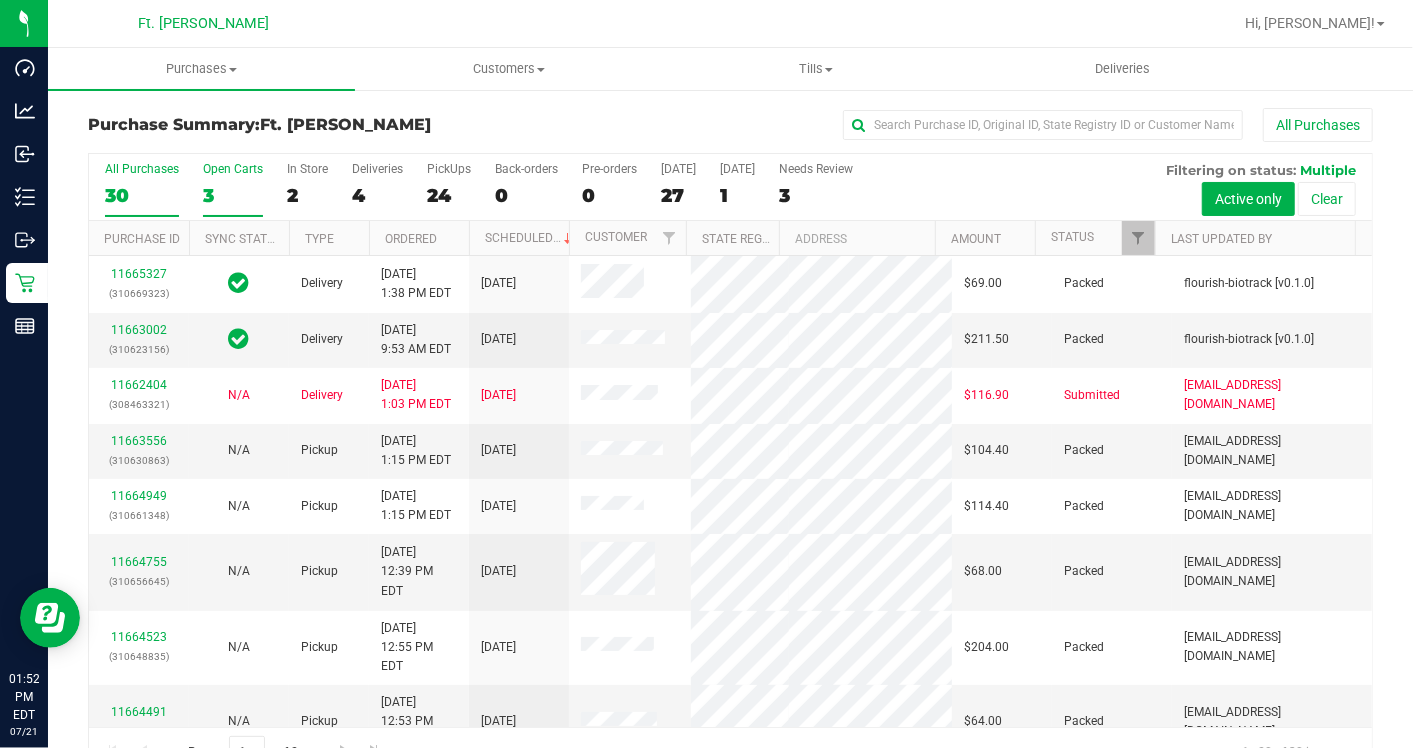 click on "3" at bounding box center (233, 195) 